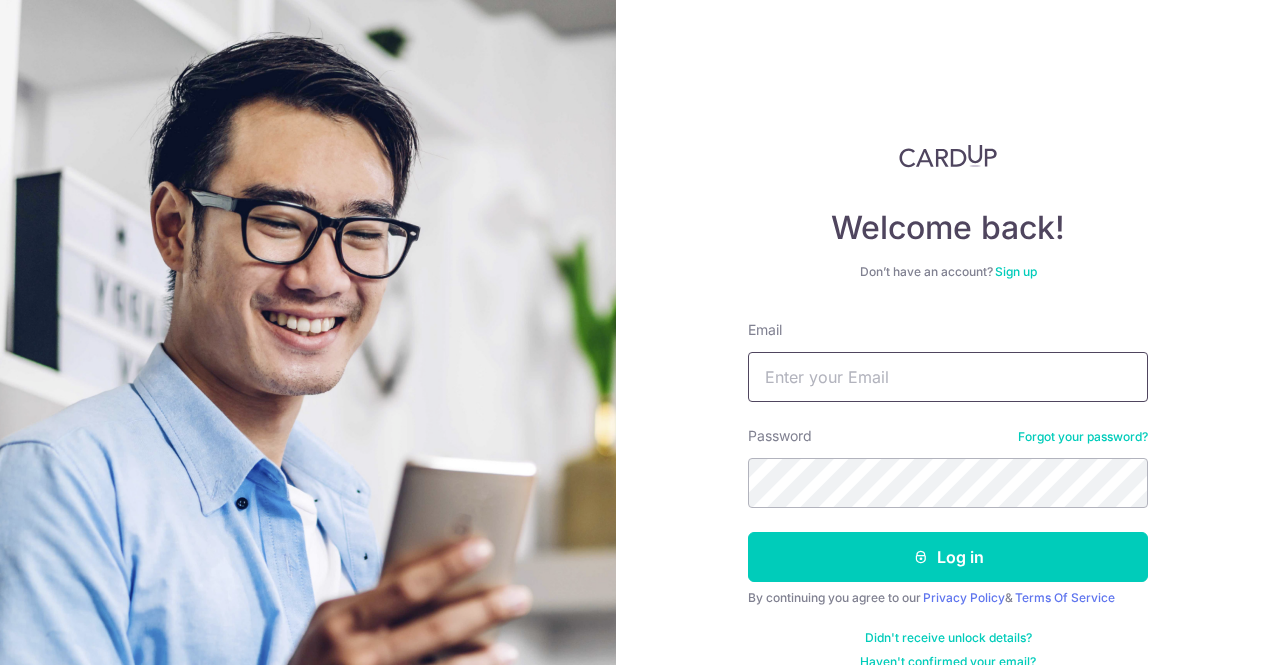 scroll, scrollTop: 0, scrollLeft: 0, axis: both 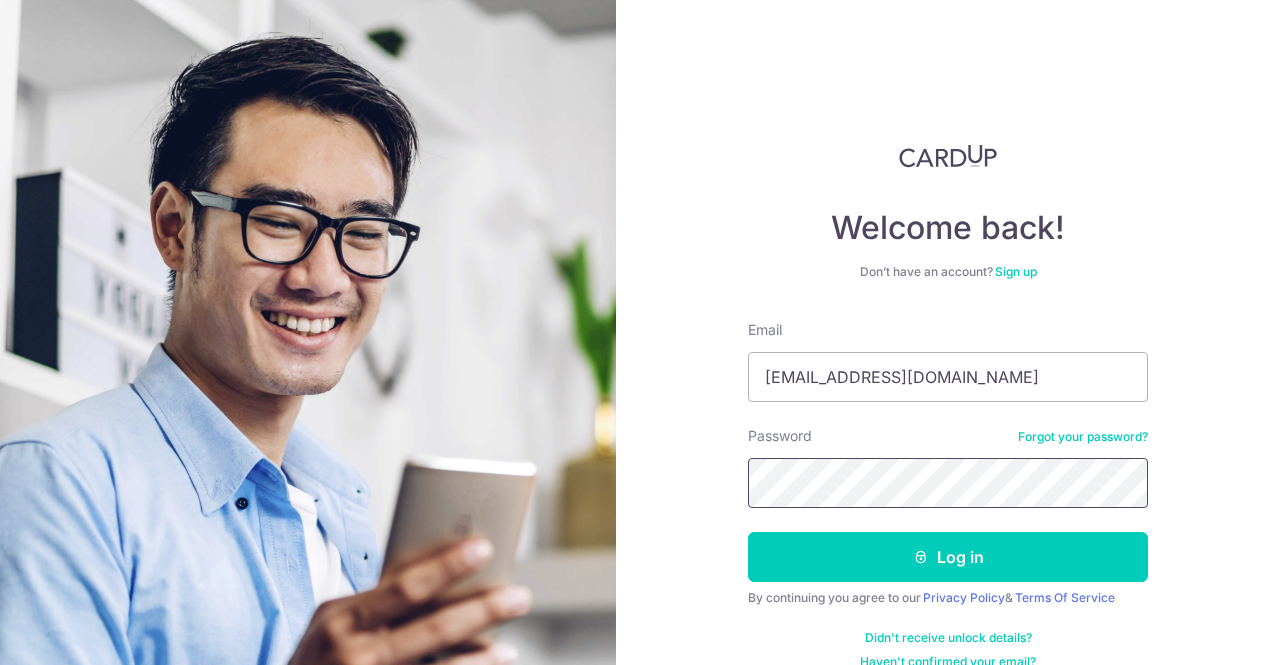 click on "Log in" at bounding box center (948, 557) 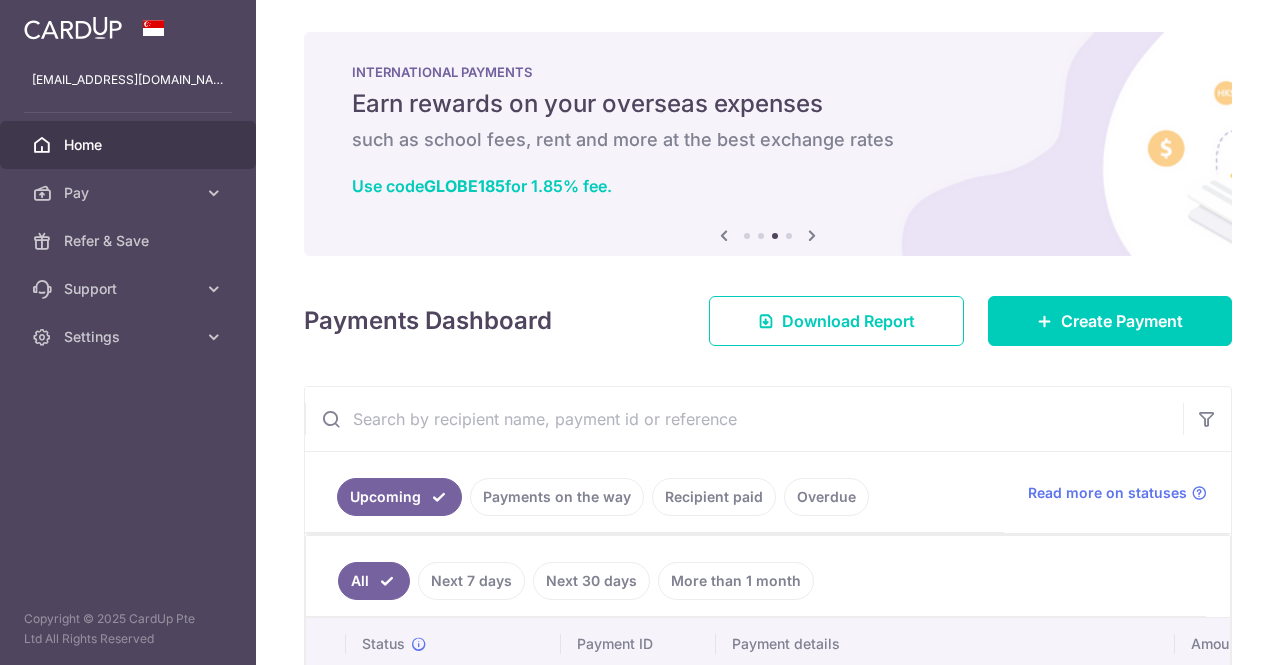 scroll, scrollTop: 0, scrollLeft: 0, axis: both 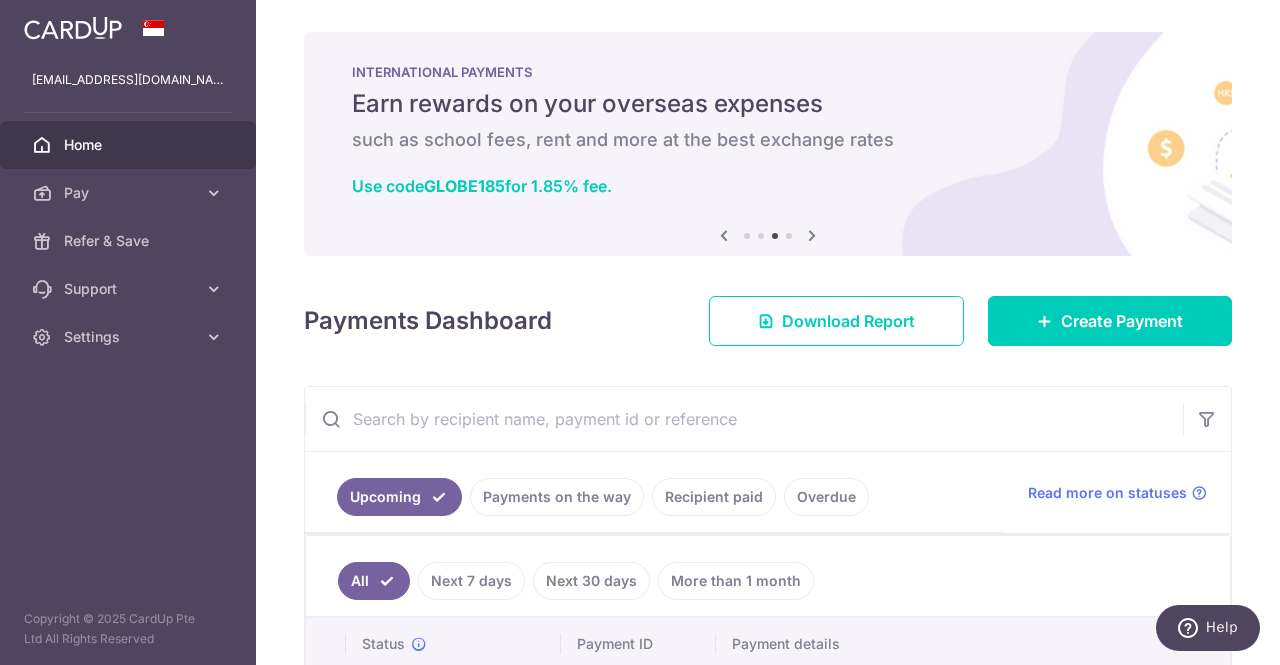 click on "Recipient paid" at bounding box center (714, 497) 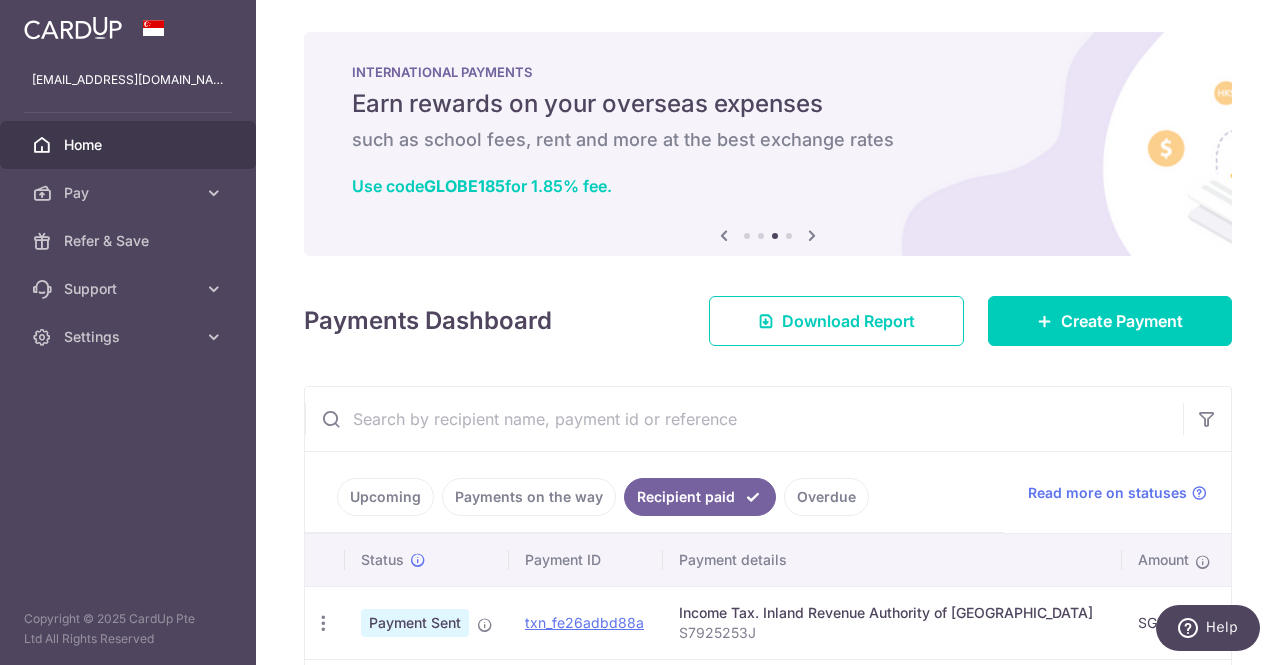 click at bounding box center (744, 419) 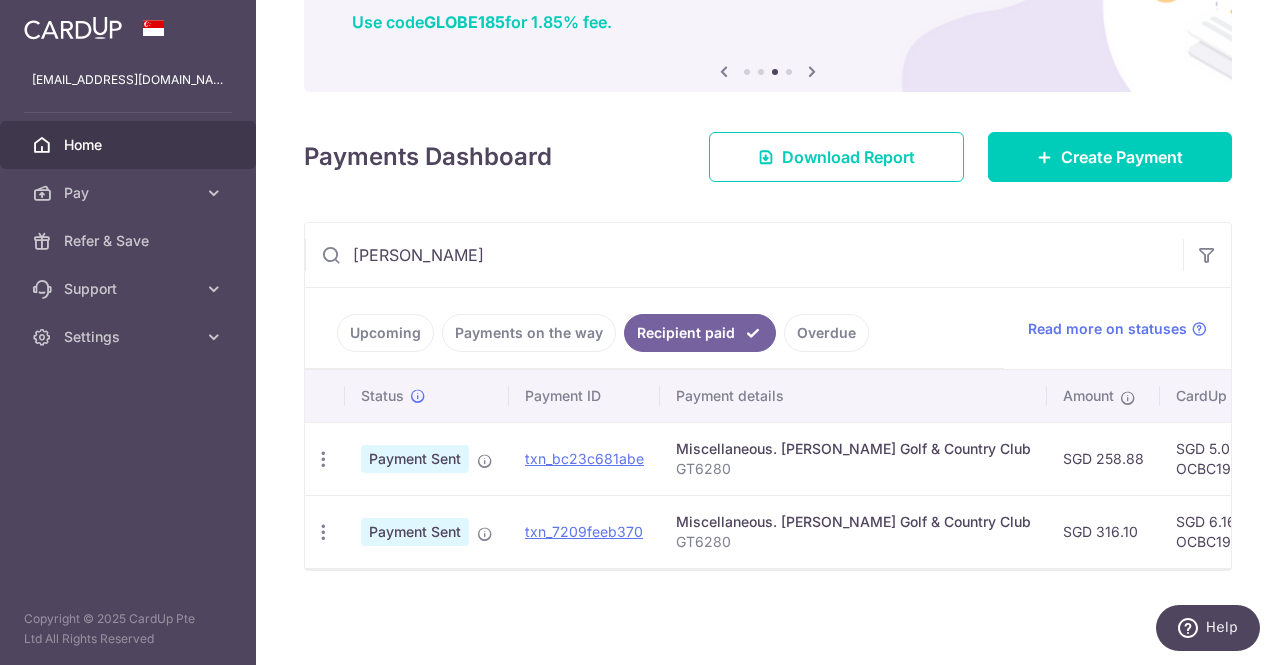 scroll, scrollTop: 169, scrollLeft: 0, axis: vertical 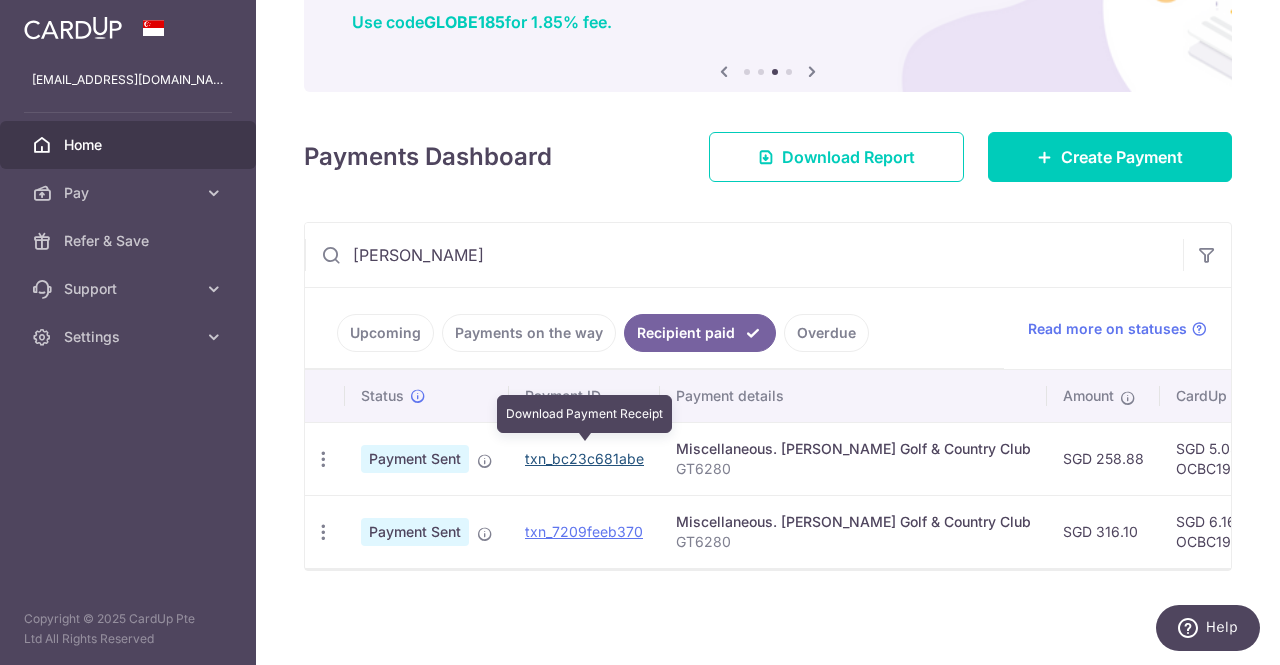click on "txn_bc23c681abe" at bounding box center (584, 458) 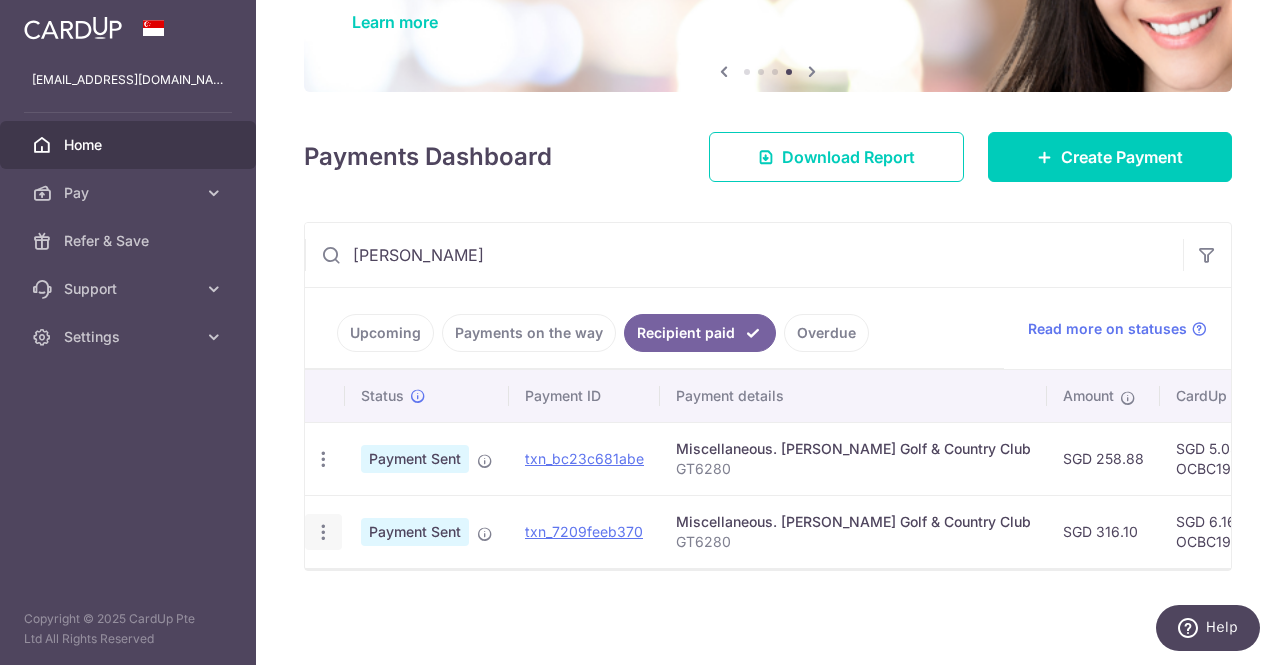 click on "PDF Receipt" at bounding box center (323, 532) 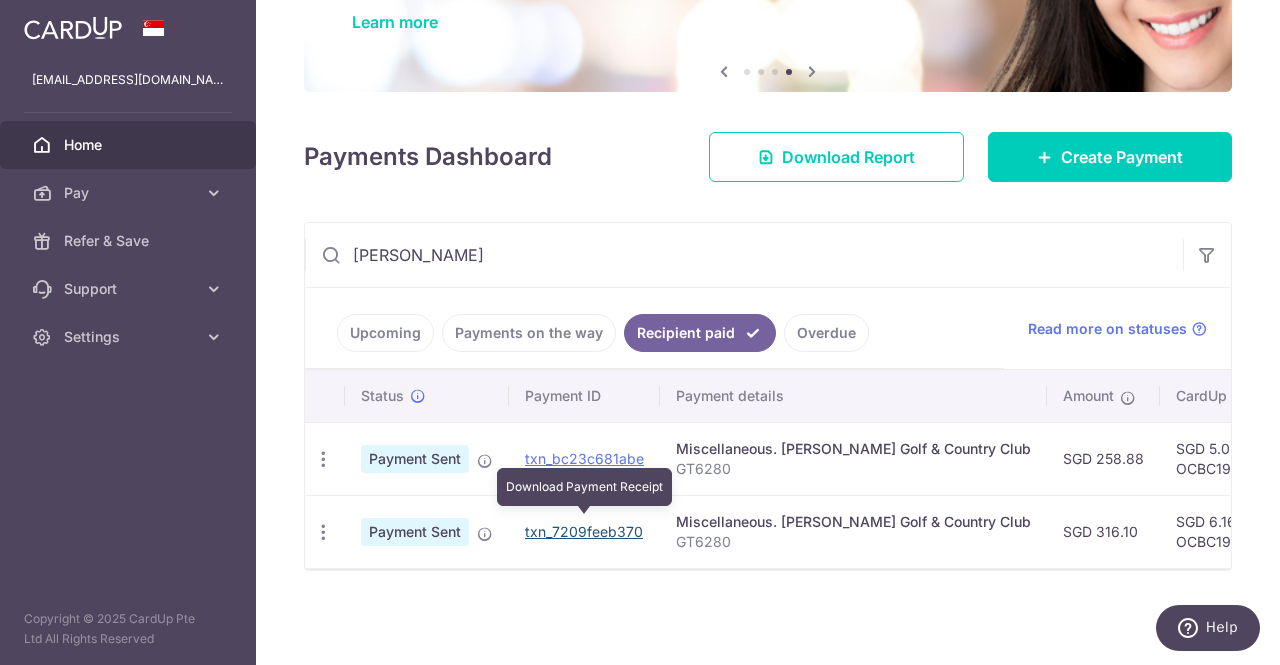 click on "txn_7209feeb370" at bounding box center [584, 531] 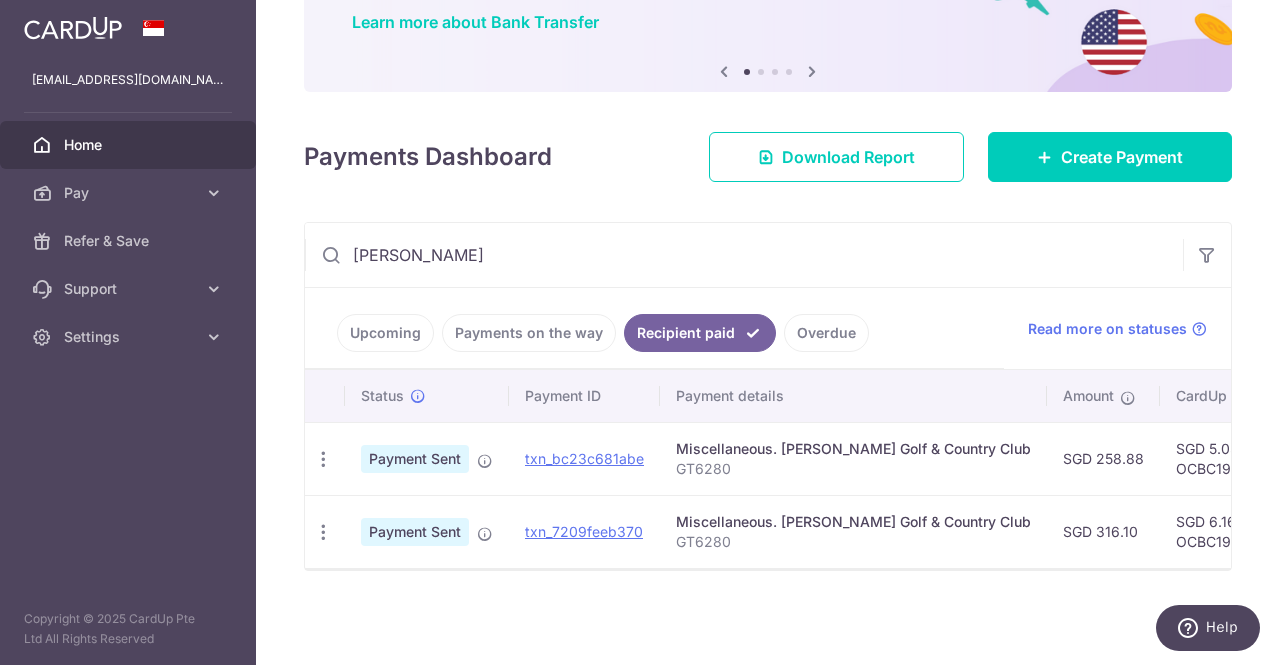 click on "Overdue" at bounding box center (826, 333) 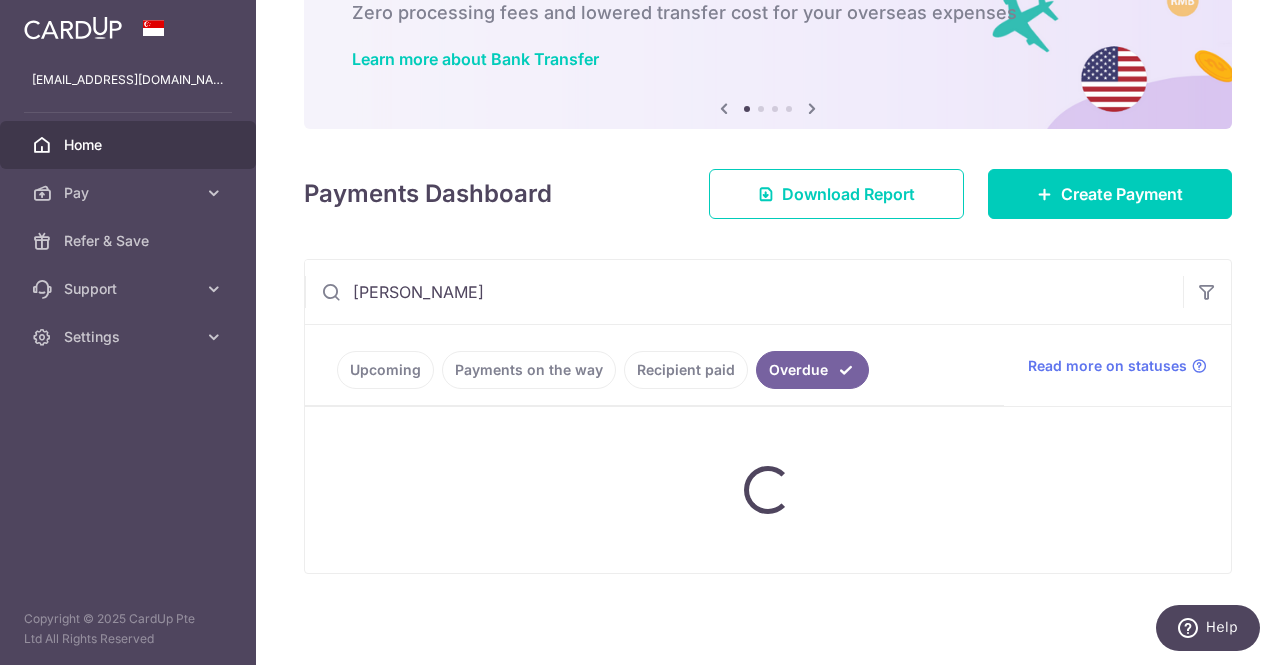 scroll, scrollTop: 169, scrollLeft: 0, axis: vertical 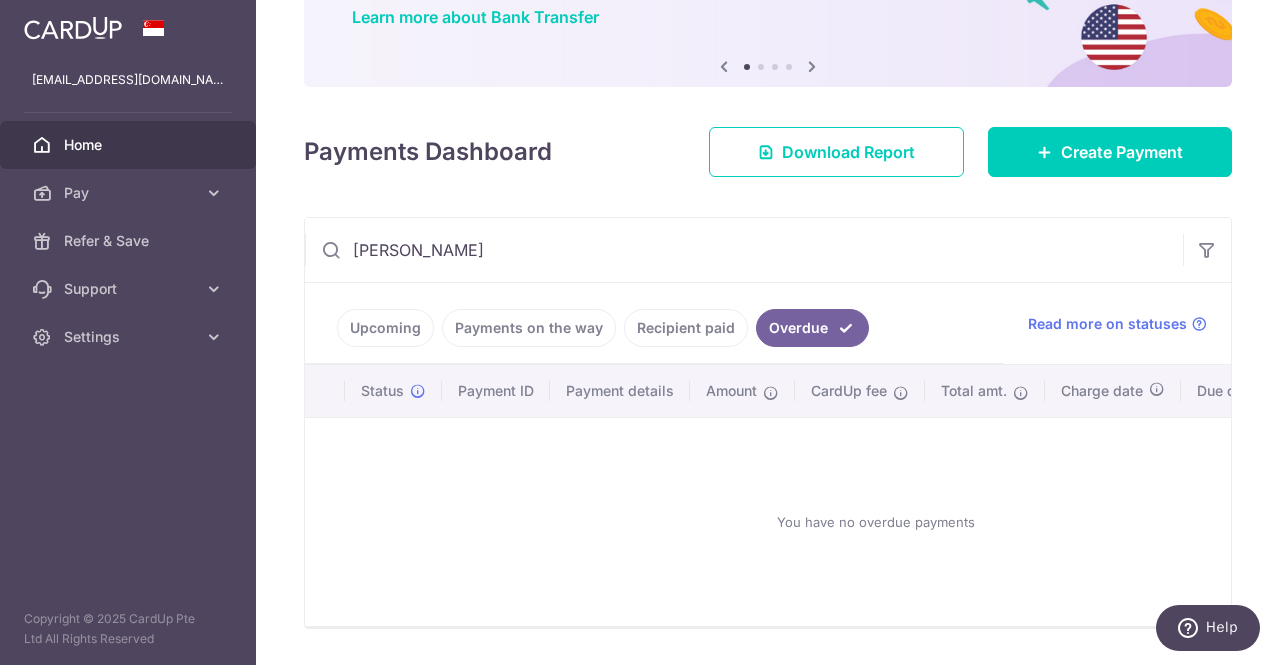 click on "Recipient paid" at bounding box center [686, 328] 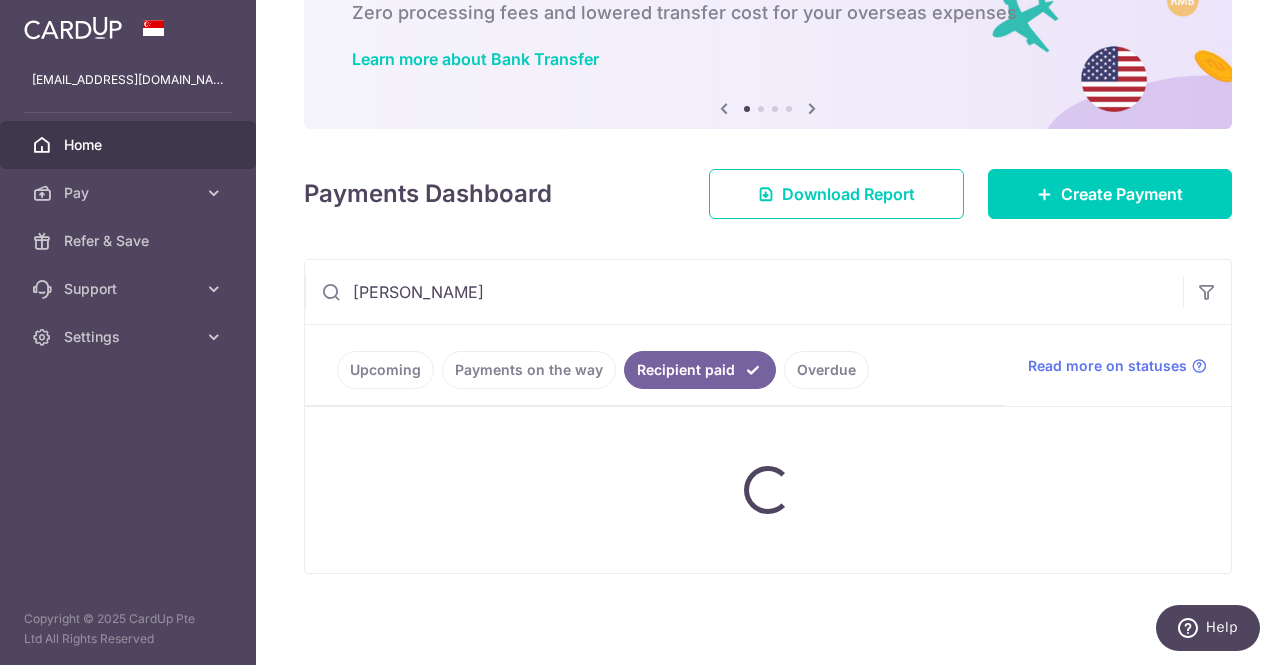 scroll, scrollTop: 169, scrollLeft: 0, axis: vertical 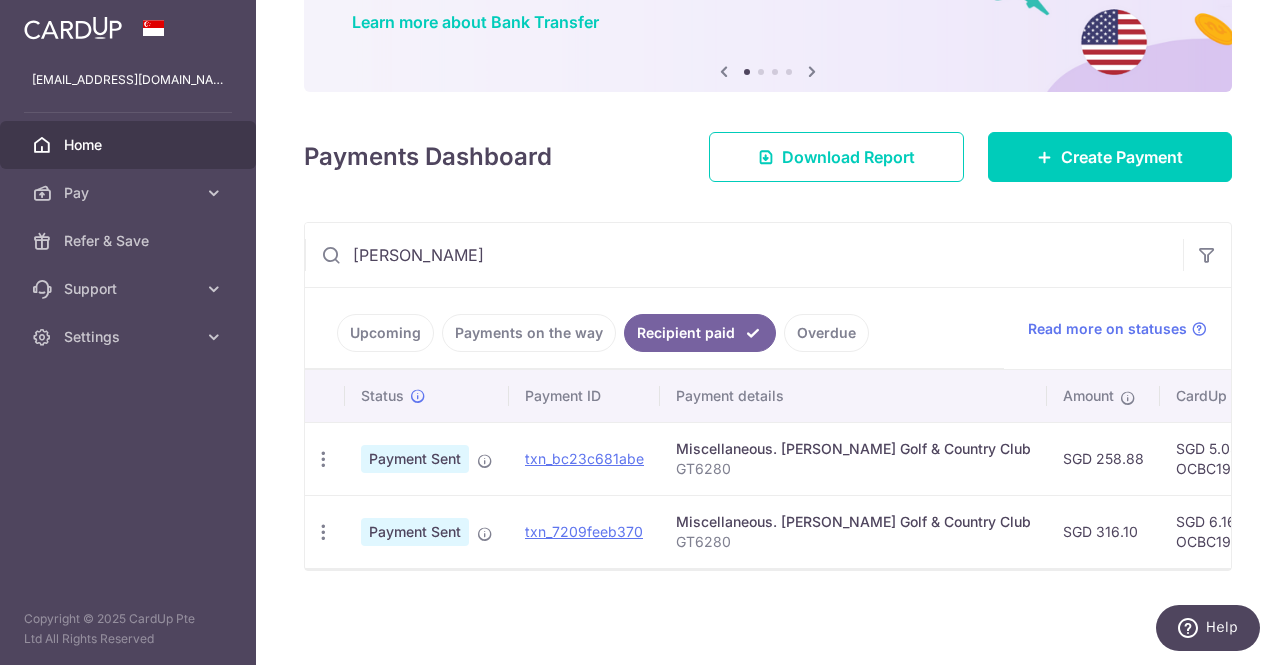 click on "Payments on the way" at bounding box center [529, 333] 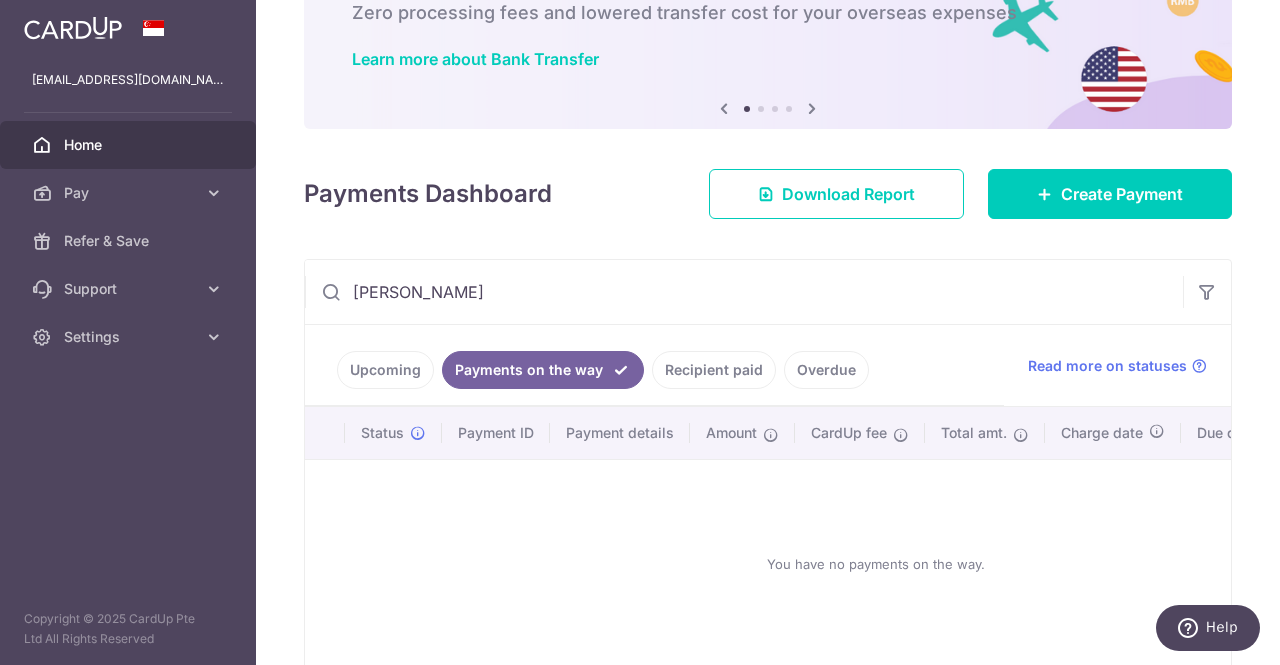 scroll, scrollTop: 169, scrollLeft: 0, axis: vertical 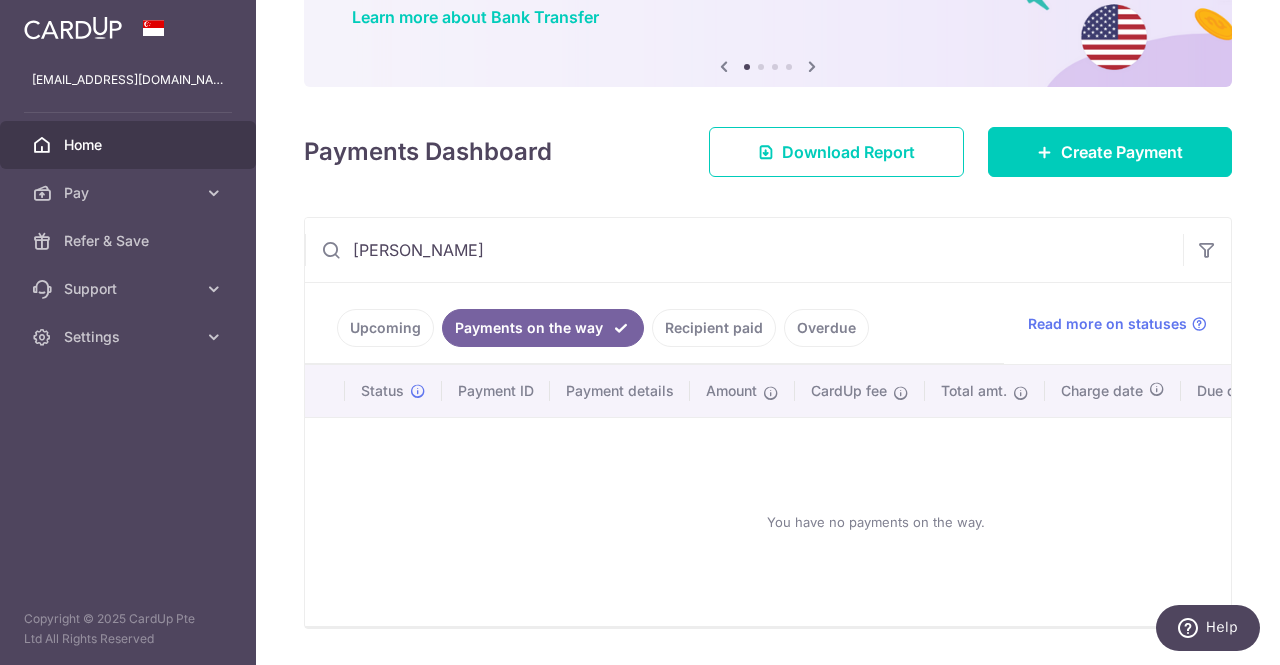 click on "Upcoming" at bounding box center [385, 328] 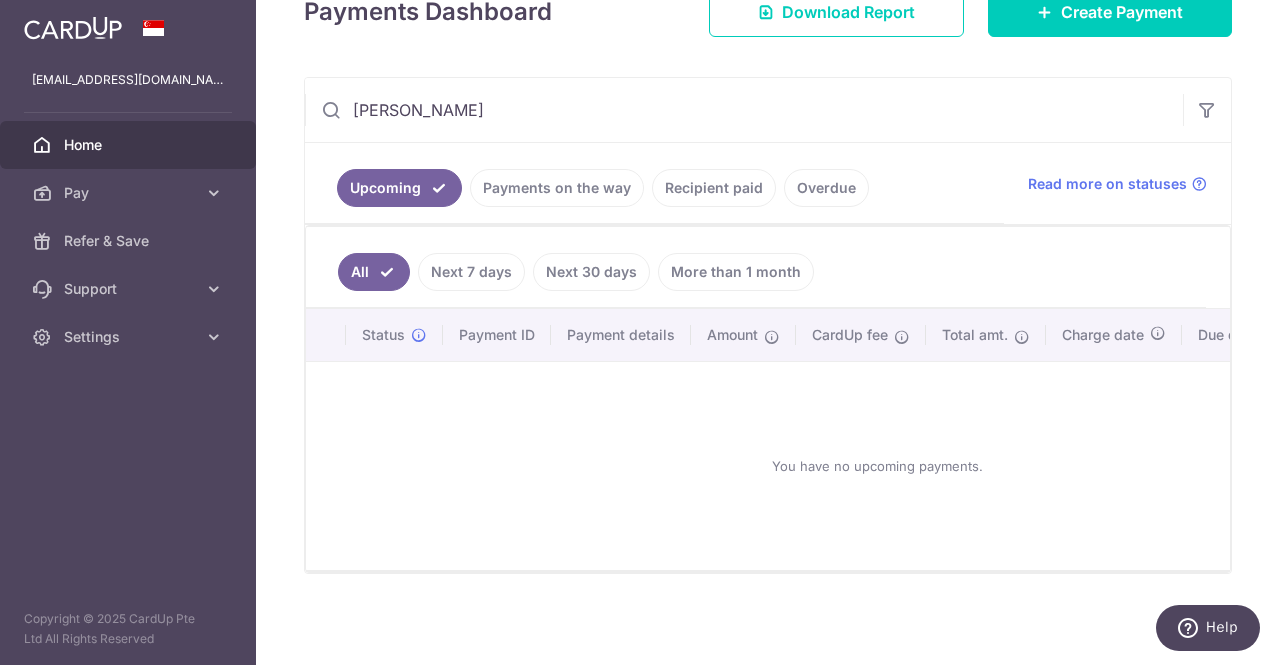 scroll, scrollTop: 315, scrollLeft: 0, axis: vertical 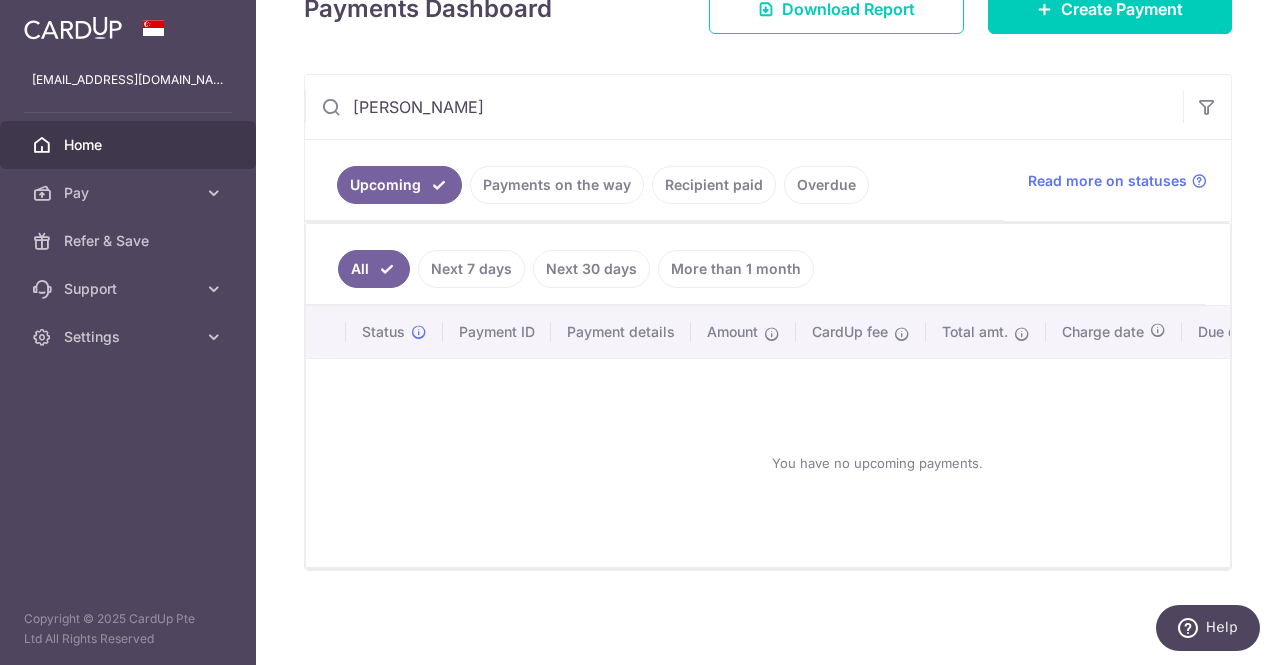 click on "Next 7 days" at bounding box center (471, 269) 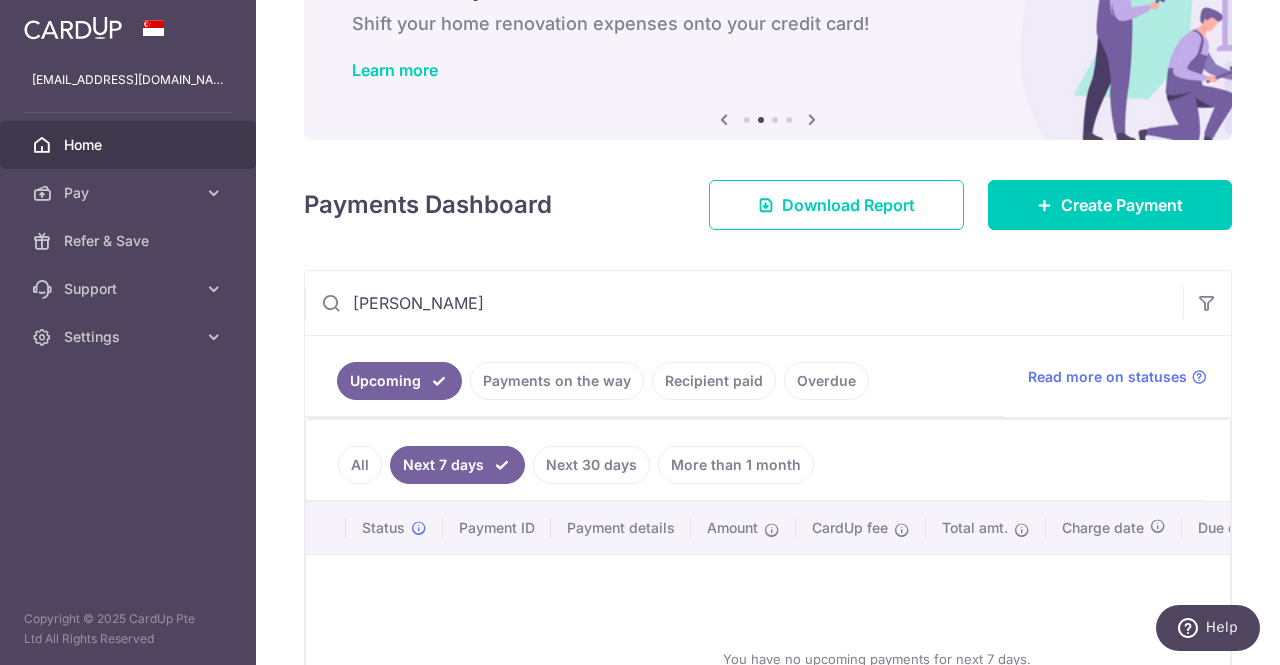 scroll, scrollTop: 115, scrollLeft: 0, axis: vertical 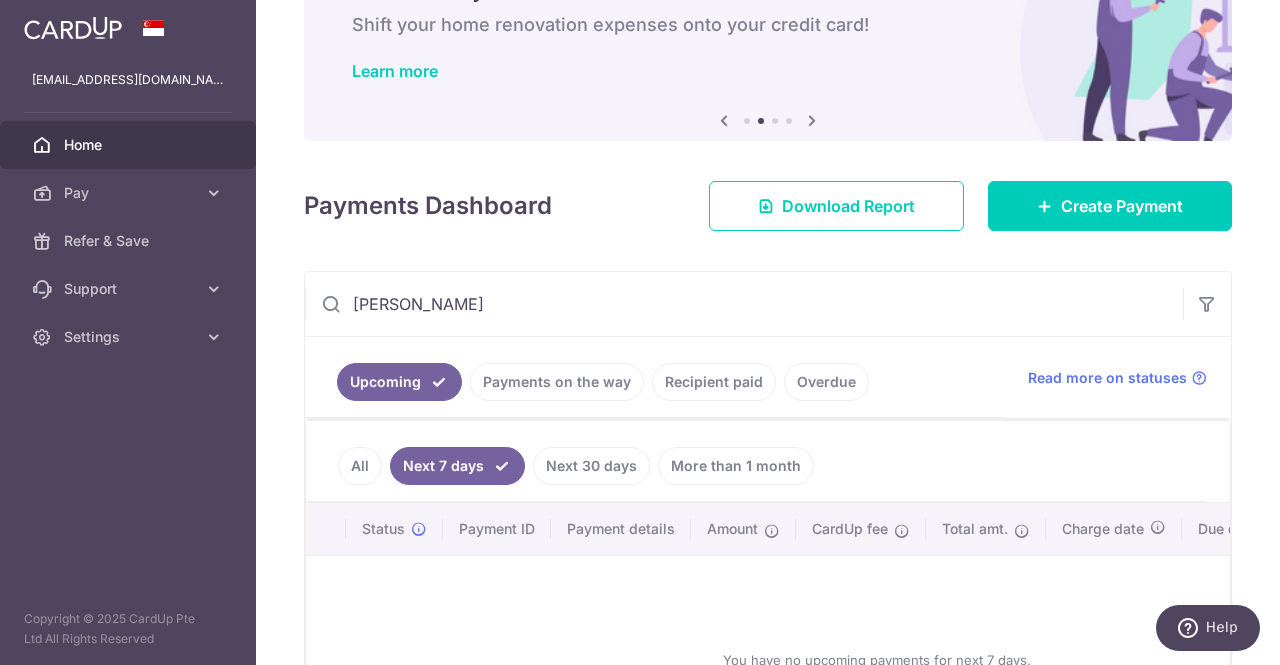 click on "warren" at bounding box center (744, 304) 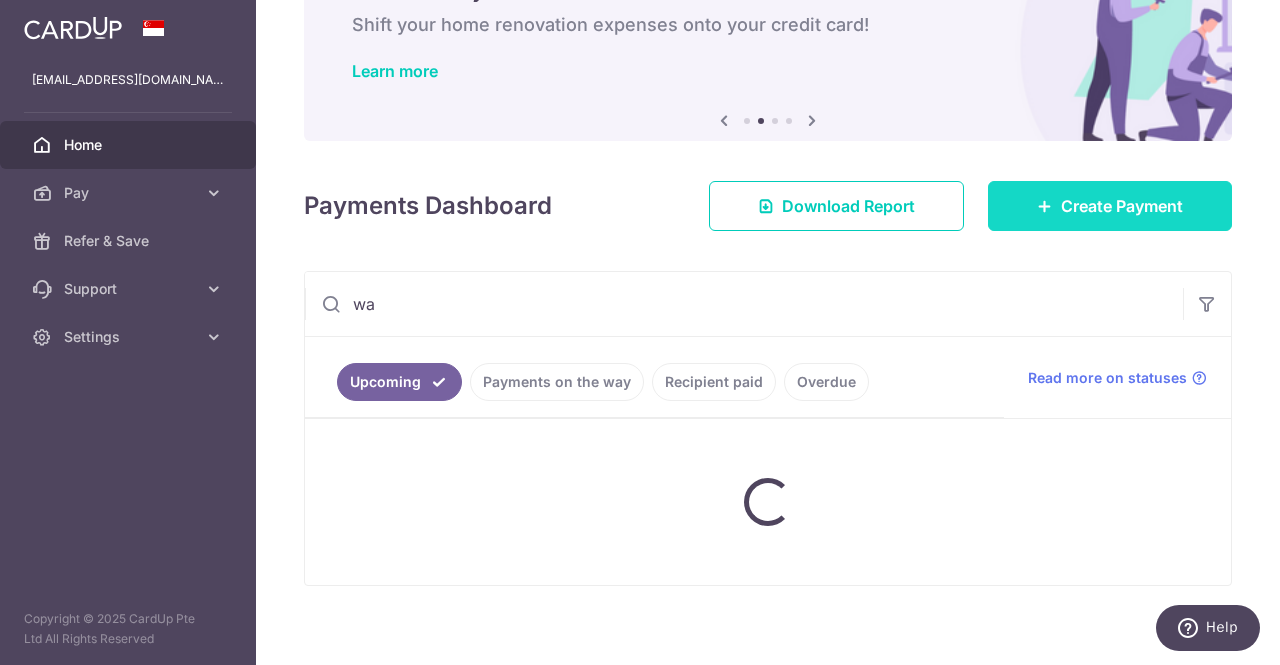 type on "w" 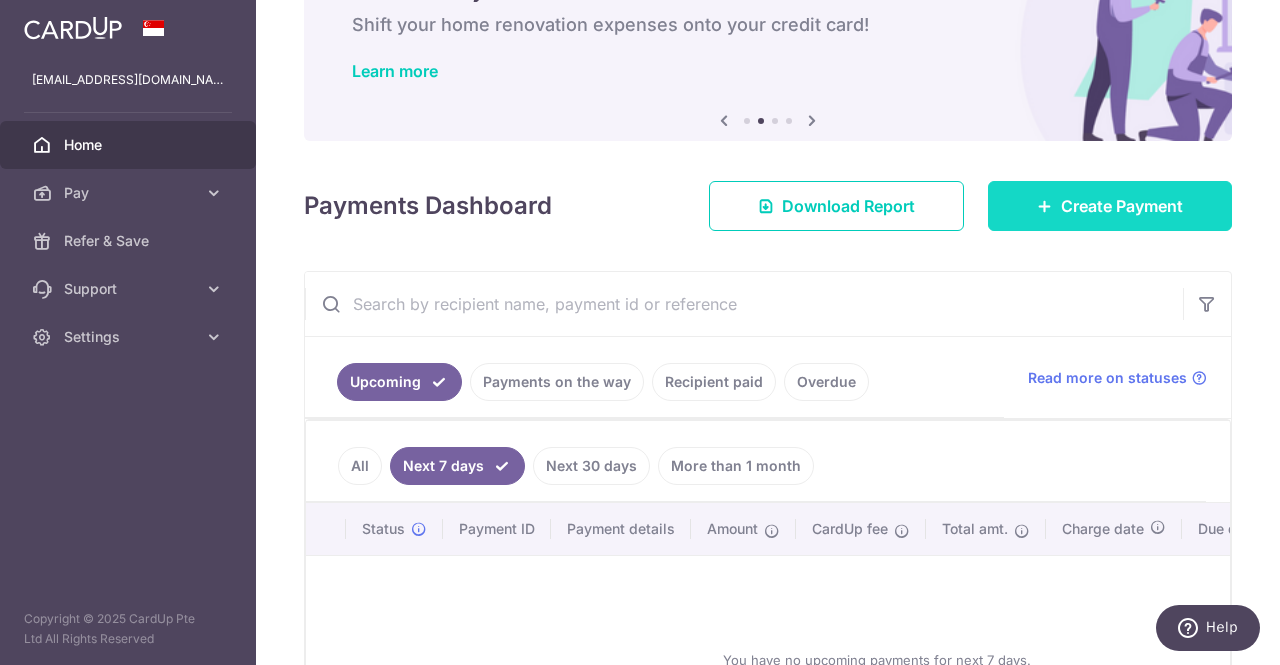 type 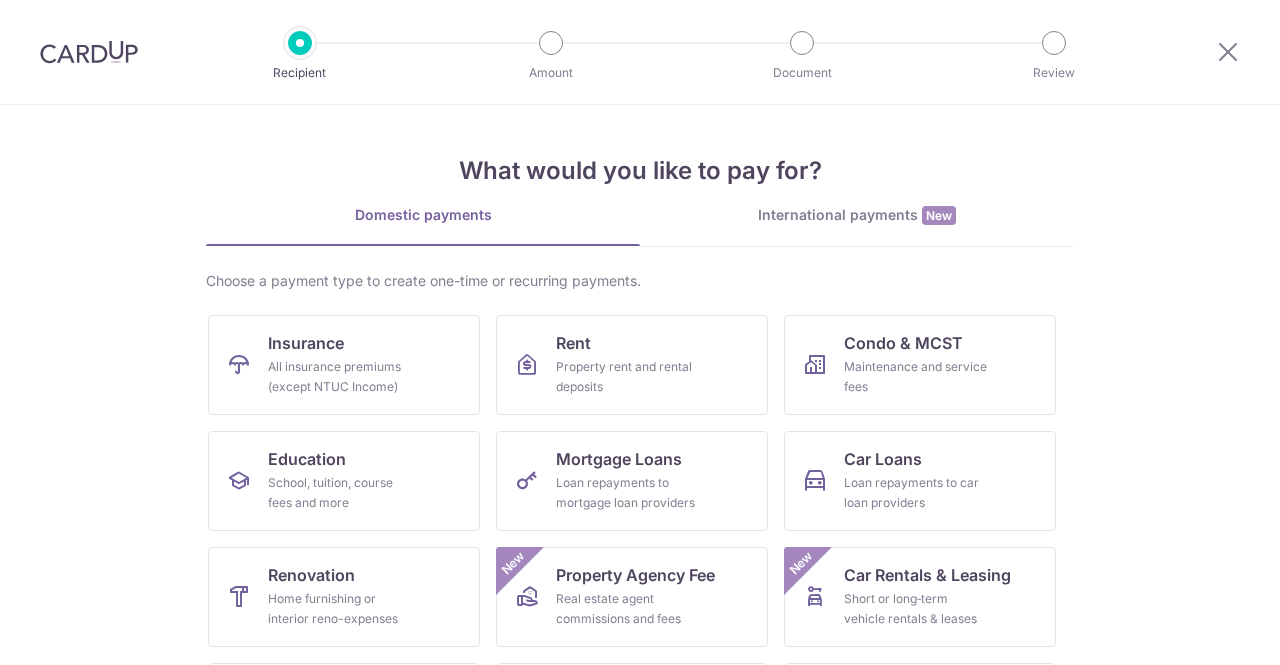 scroll, scrollTop: 0, scrollLeft: 0, axis: both 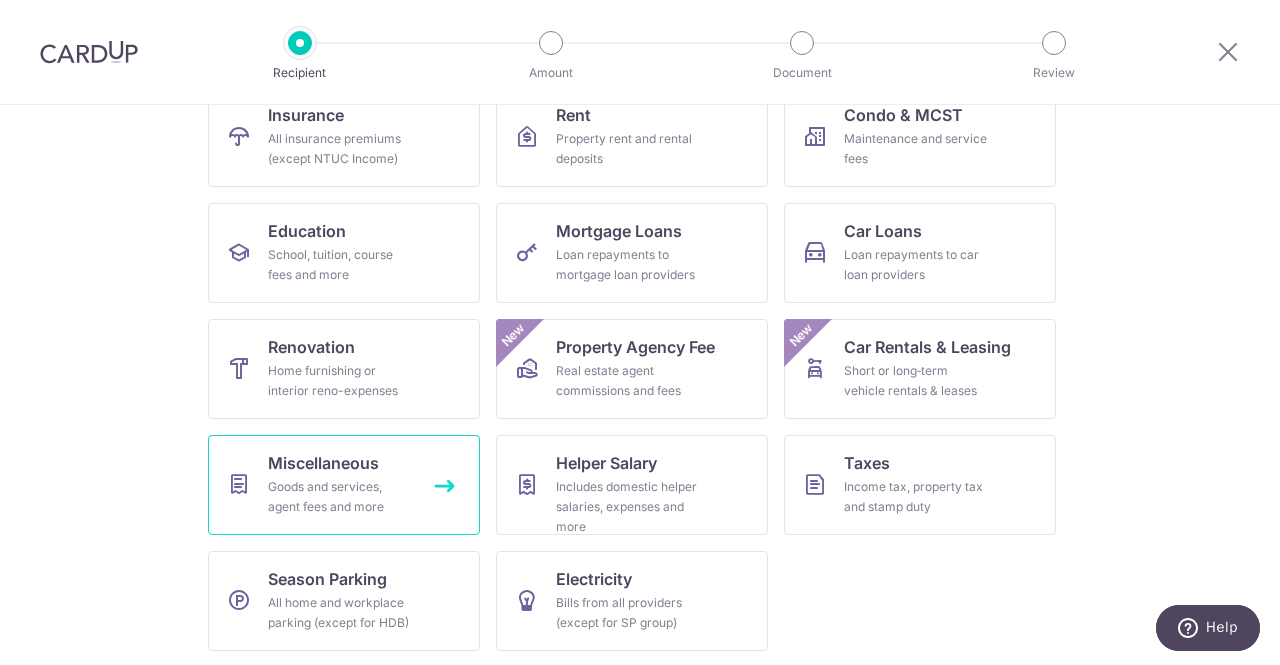 click on "Goods and services, agent fees and more" at bounding box center (340, 497) 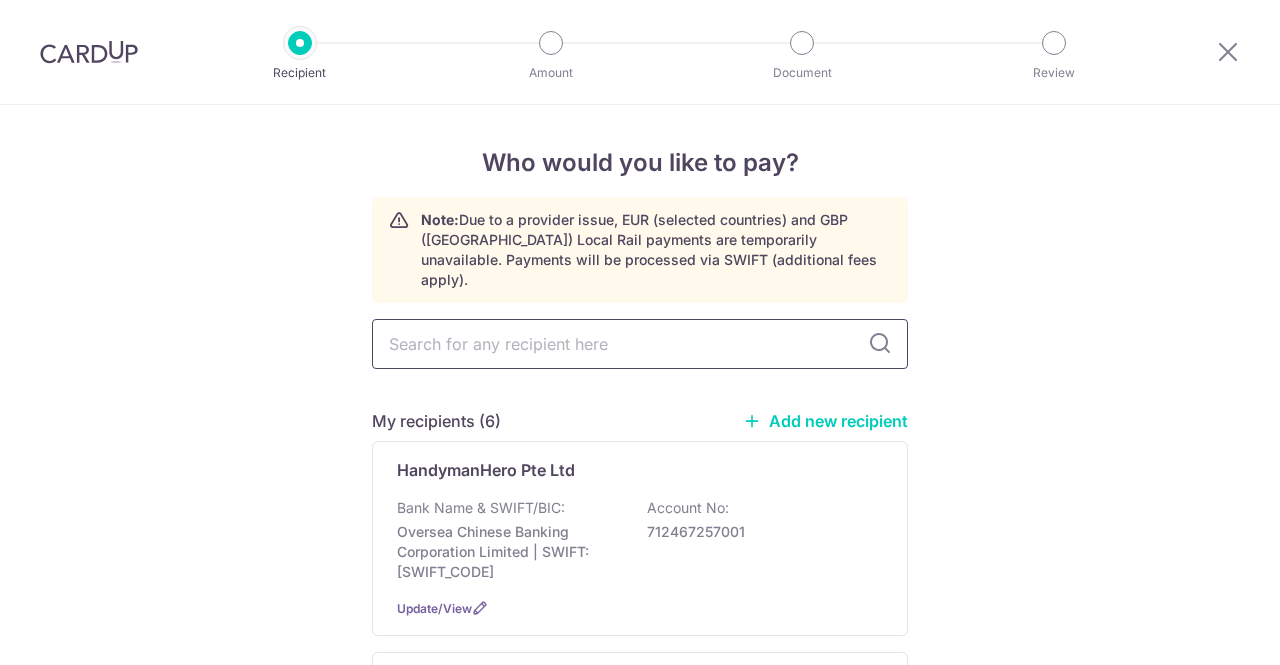 scroll, scrollTop: 0, scrollLeft: 0, axis: both 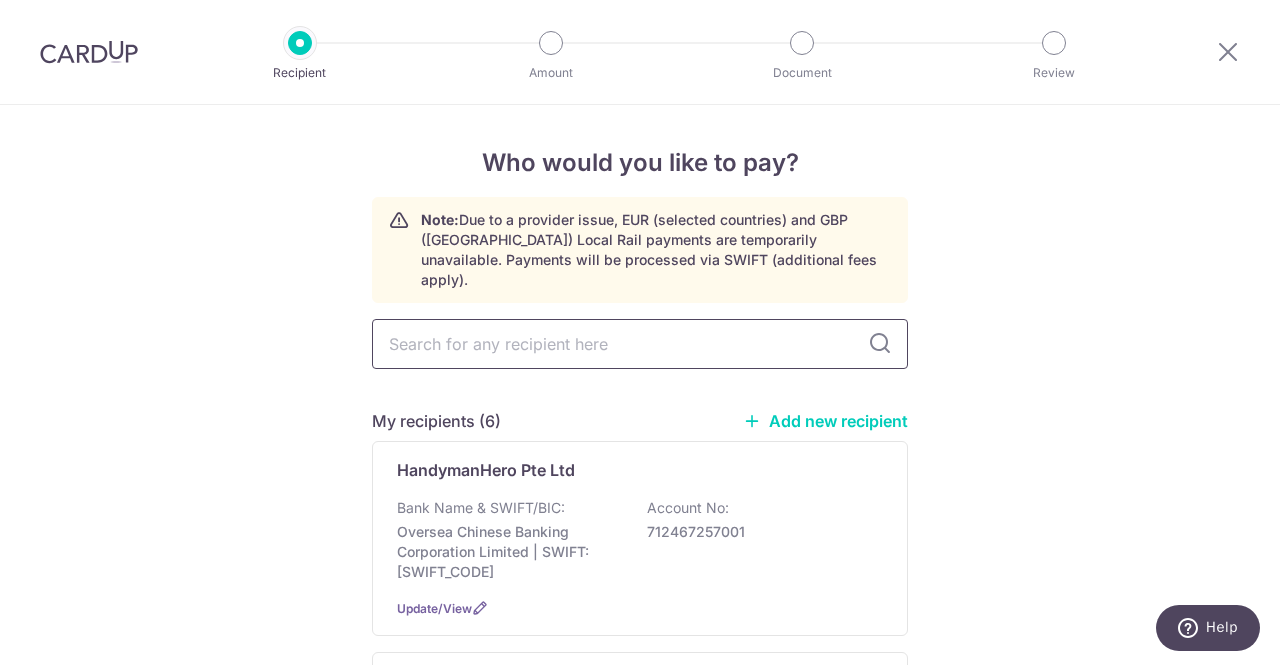click at bounding box center [640, 344] 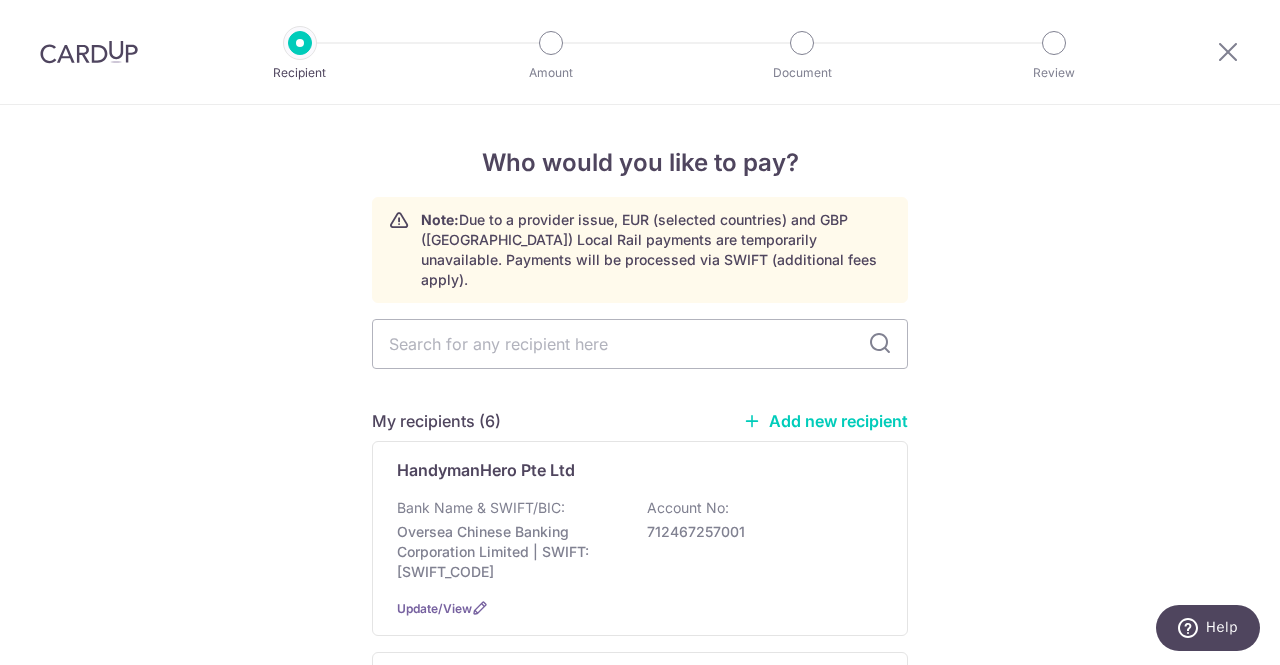 click on "Who would you like to pay?
Note:  Due to a provider issue, EUR (selected countries) and GBP (UK) Local Rail payments are temporarily unavailable. Payments will be processed via SWIFT (additional fees apply).
My recipients (6)
Add new recipient
HandymanHero Pte Ltd
Bank Name & SWIFT/BIC:
Oversea Chinese Banking Corporation Limited | SWIFT: OCBCSGSGXXX
Account No:
712467257001
Update/View
NUMBER CRUNCH ACCOUNTING PTE. LTD." at bounding box center [640, 1512] 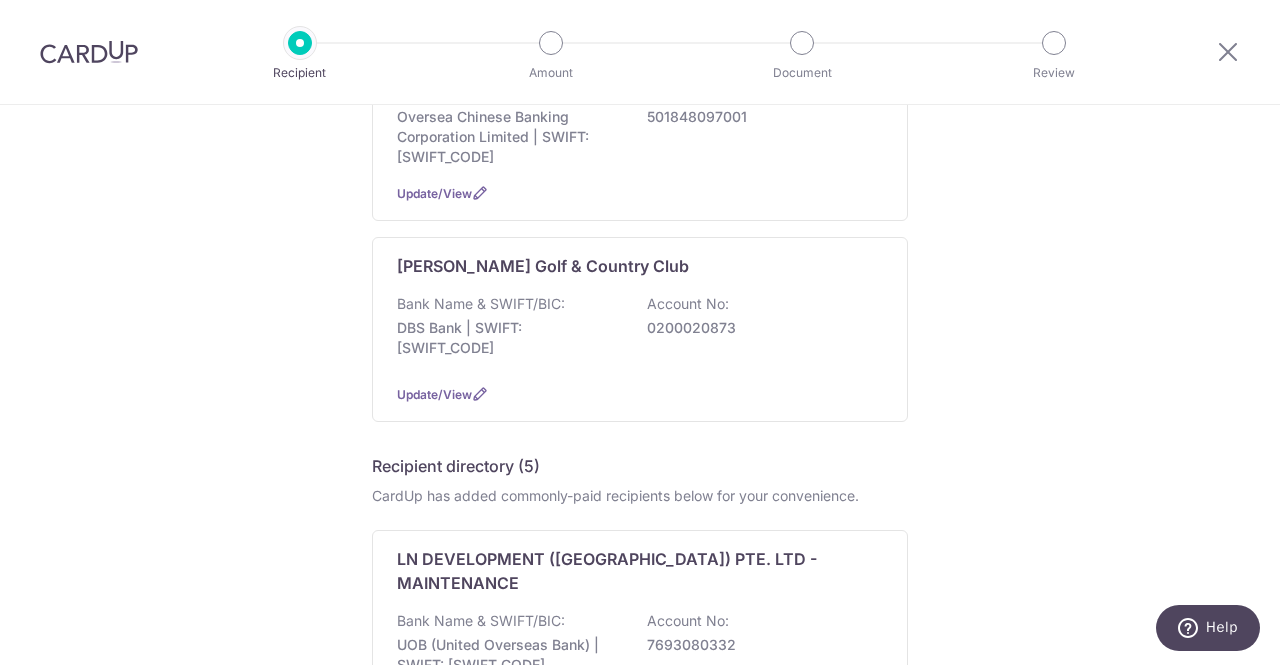 scroll, scrollTop: 1300, scrollLeft: 0, axis: vertical 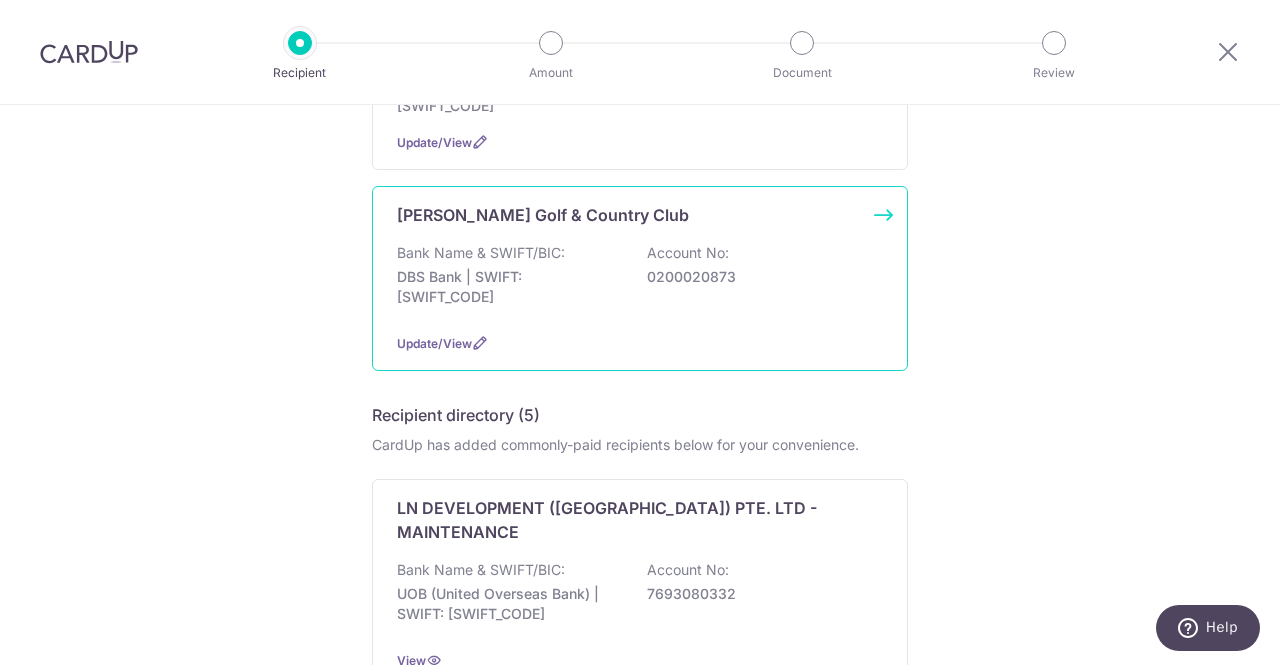 click on "Bank Name & SWIFT/BIC:" at bounding box center [481, 253] 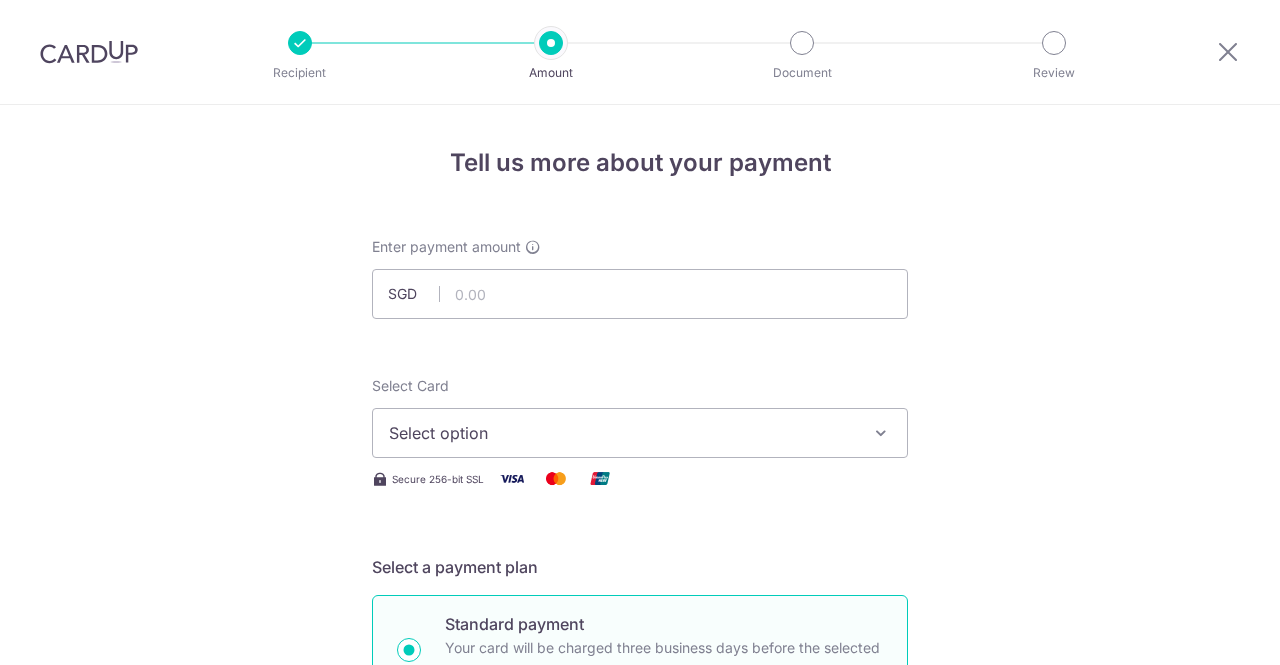 scroll, scrollTop: 0, scrollLeft: 0, axis: both 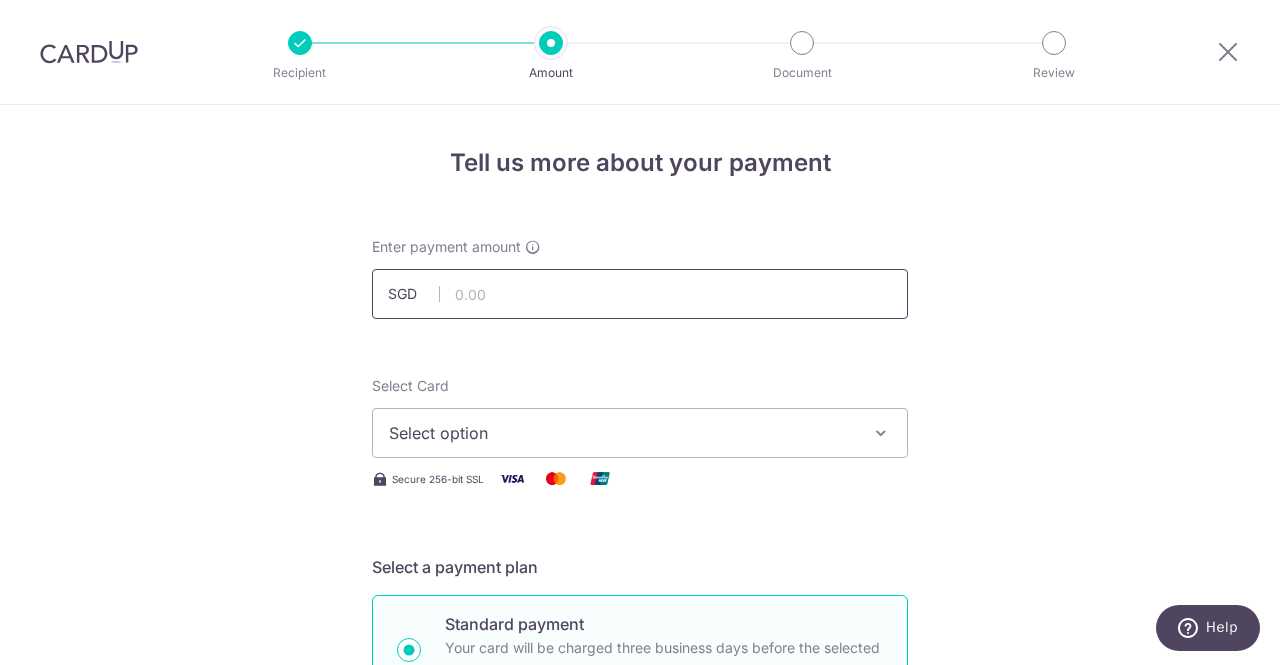 click at bounding box center (640, 294) 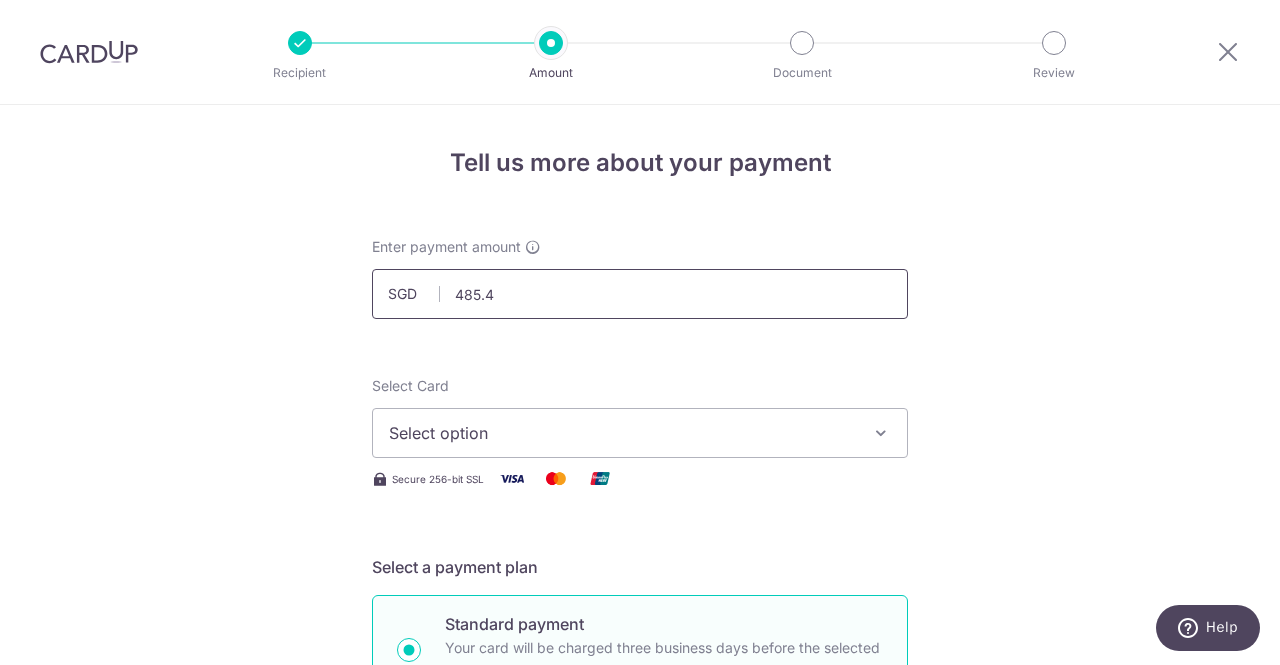type on "485.47" 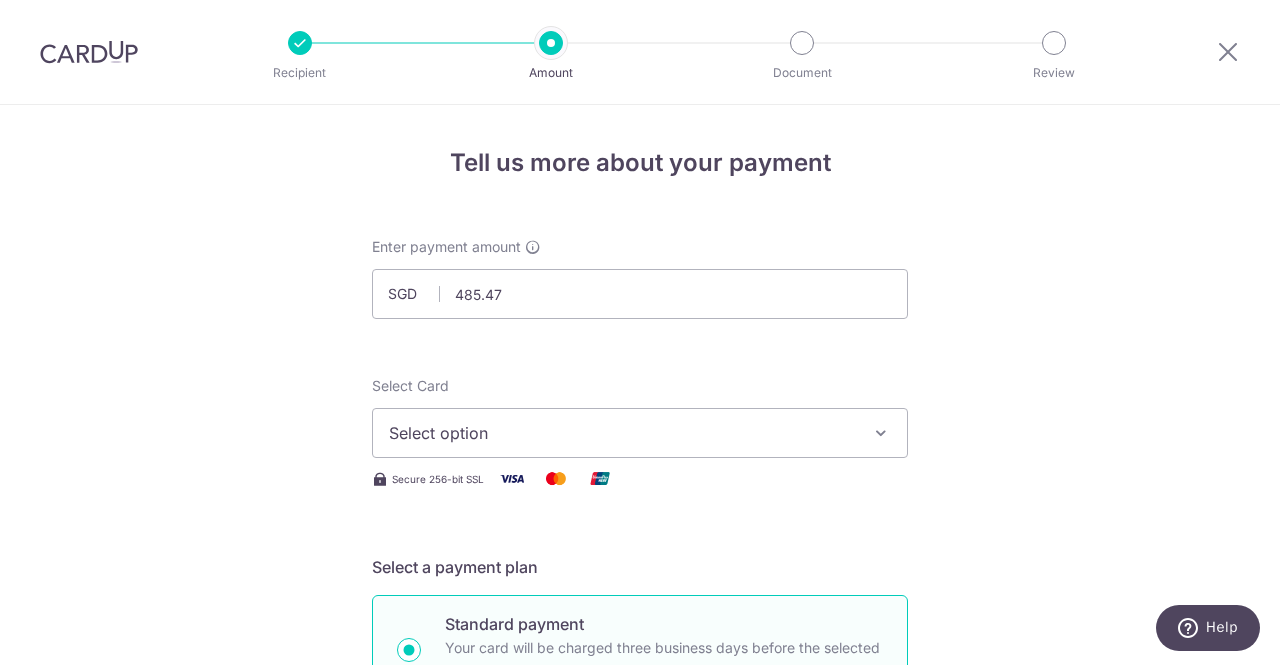 click on "Tell us more about your payment
Enter payment amount
SGD
485.47
485.47
Select Card
Select option
Add credit card
Your Cards
**** 0877
**** 3726
**** 4072
Secure 256-bit SSL
Text
New card details
Card" at bounding box center (640, 1009) 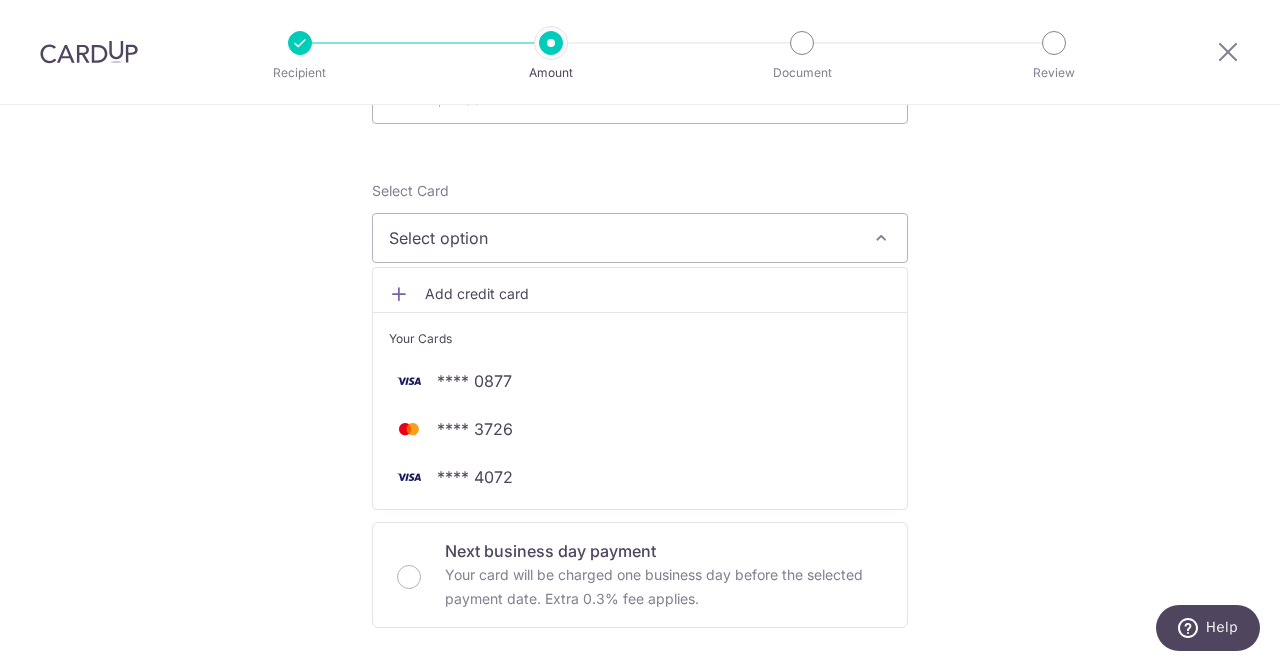 scroll, scrollTop: 200, scrollLeft: 0, axis: vertical 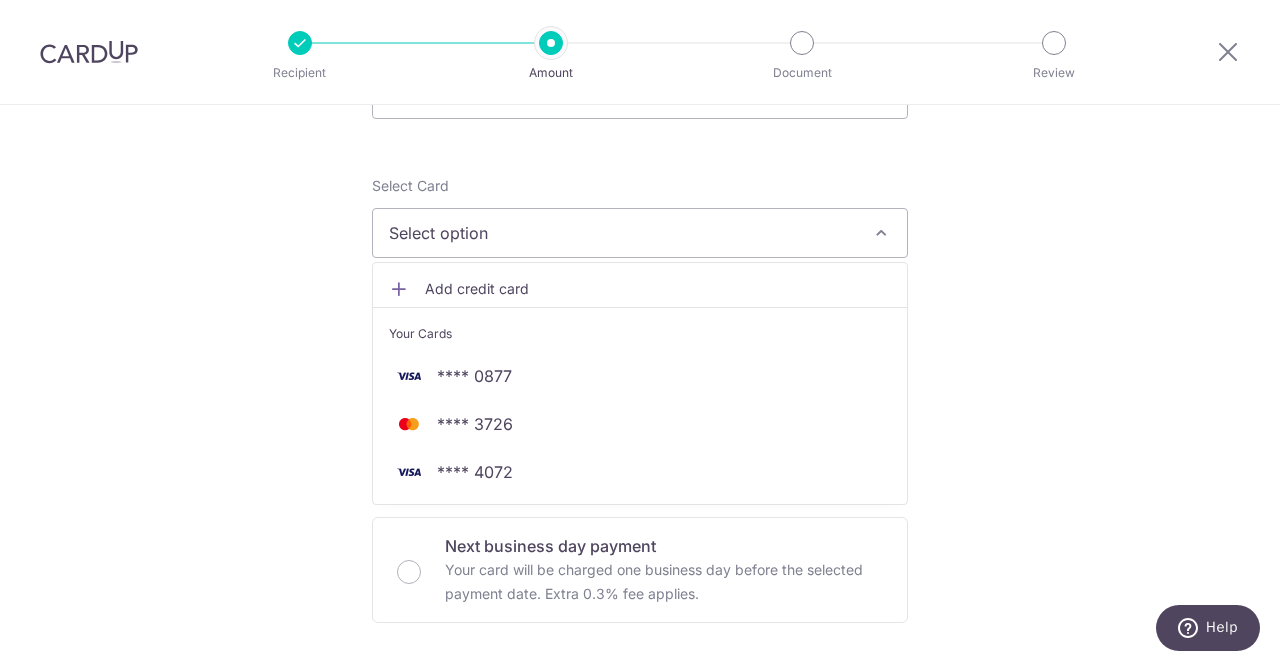 click on "Tell us more about your payment
Enter payment amount
SGD
485.47
485.47
Select Card
Select option
Add credit card
Your Cards
**** 0877
**** 3726
**** 4072
Secure 256-bit SSL
Text
New card details
Card" at bounding box center [640, 809] 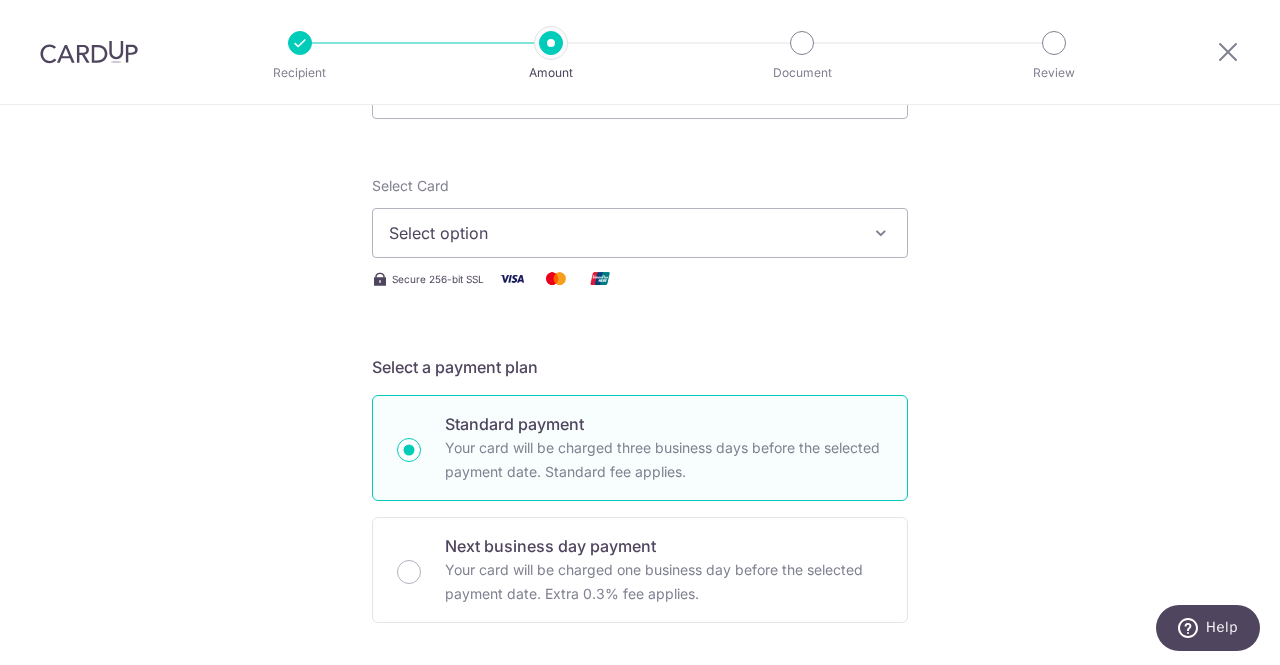 click on "Select option" at bounding box center (640, 233) 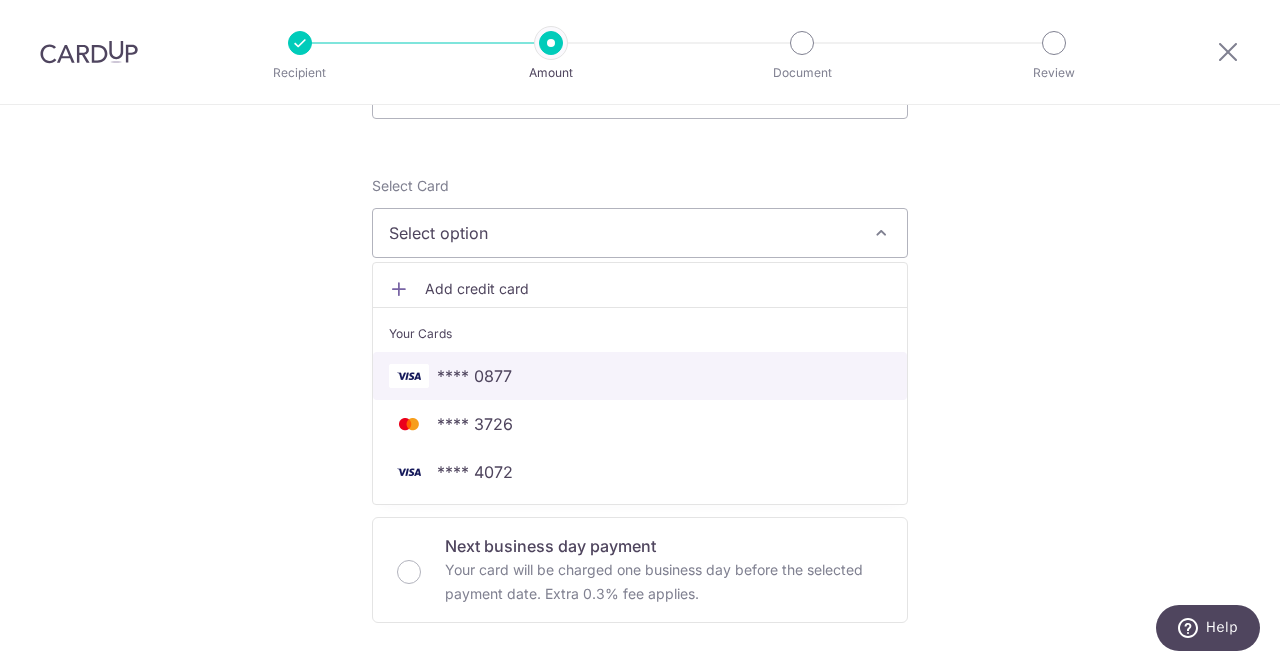 click on "**** 0877" at bounding box center [640, 376] 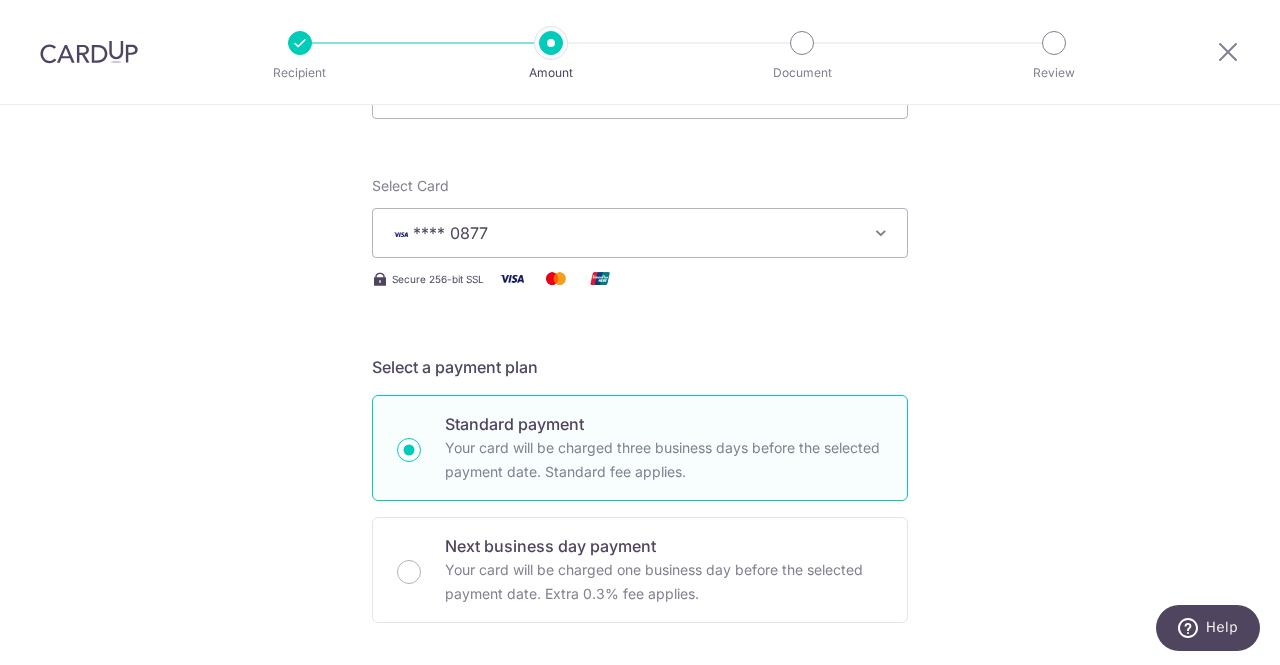 click on "Tell us more about your payment
Enter payment amount
SGD
485.47
485.47
Select Card
**** 0877
Add credit card
Your Cards
**** 0877
**** 3726
**** 4072
Secure 256-bit SSL
Text
New card details
Card" at bounding box center (640, 809) 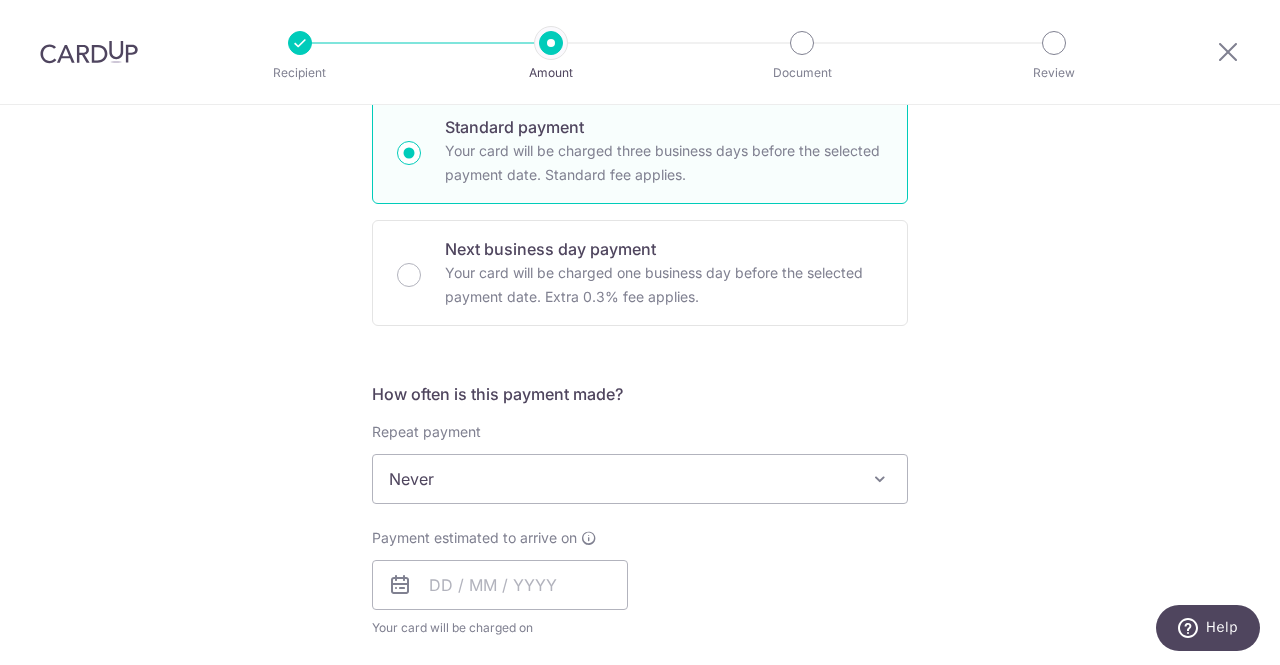 scroll, scrollTop: 500, scrollLeft: 0, axis: vertical 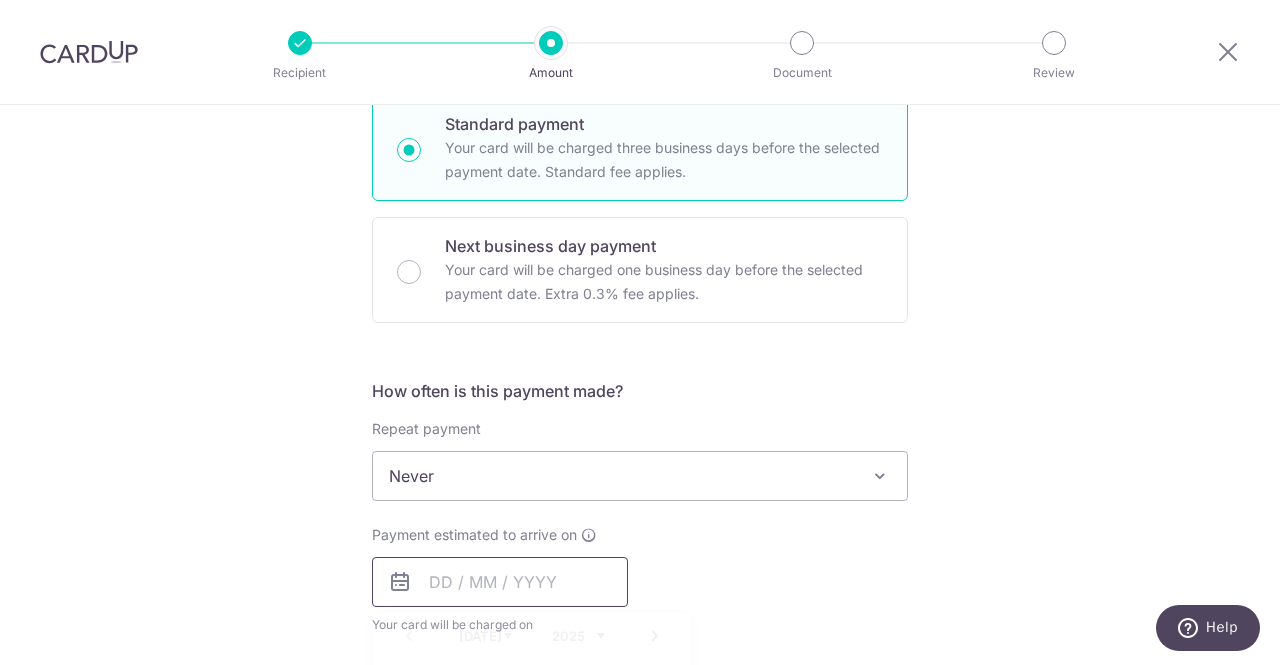 drag, startPoint x: 435, startPoint y: 584, endPoint x: 516, endPoint y: 608, distance: 84.48077 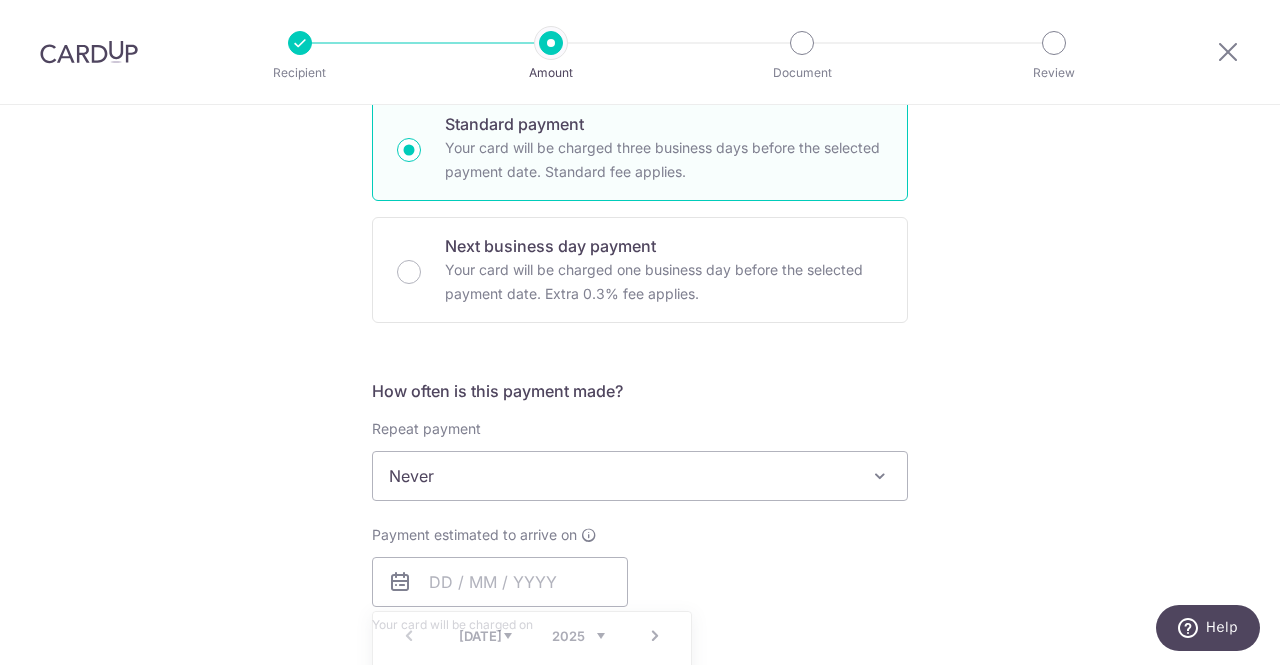 click on "Tell us more about your payment
Enter payment amount
SGD
485.47
485.47
Select Card
**** 0877
Add credit card
Your Cards
**** 0877
**** 3726
**** 4072
Secure 256-bit SSL
Text
New card details
Card" at bounding box center (640, 509) 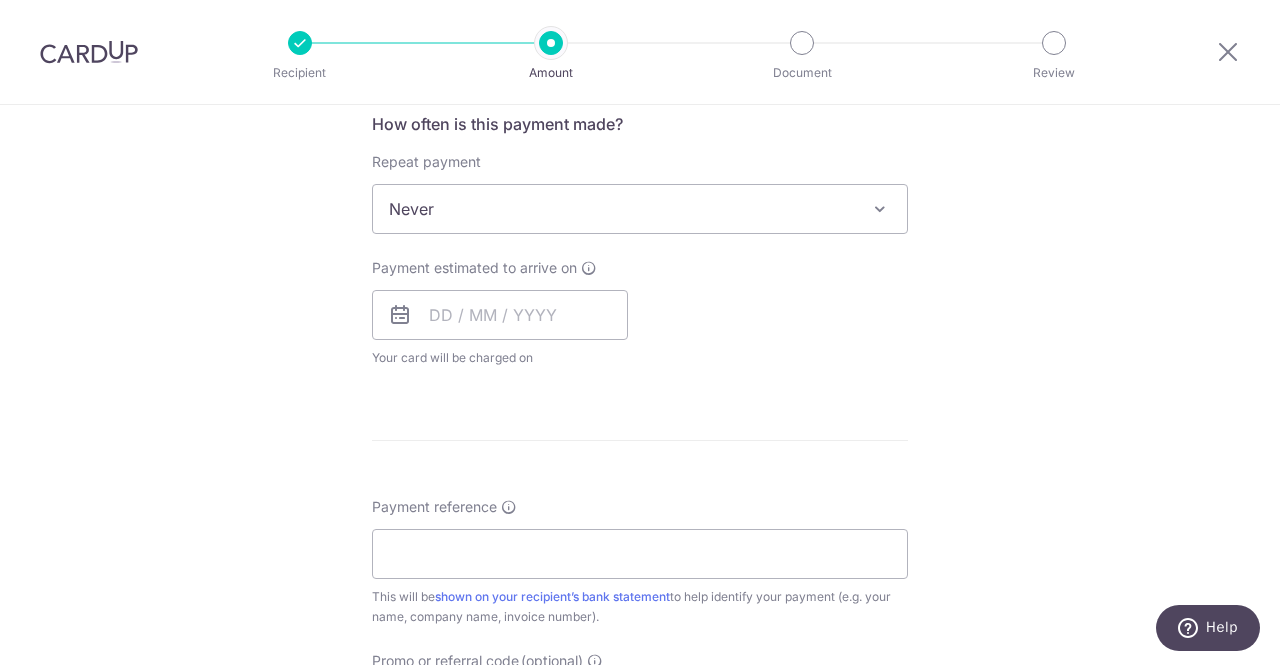 scroll, scrollTop: 800, scrollLeft: 0, axis: vertical 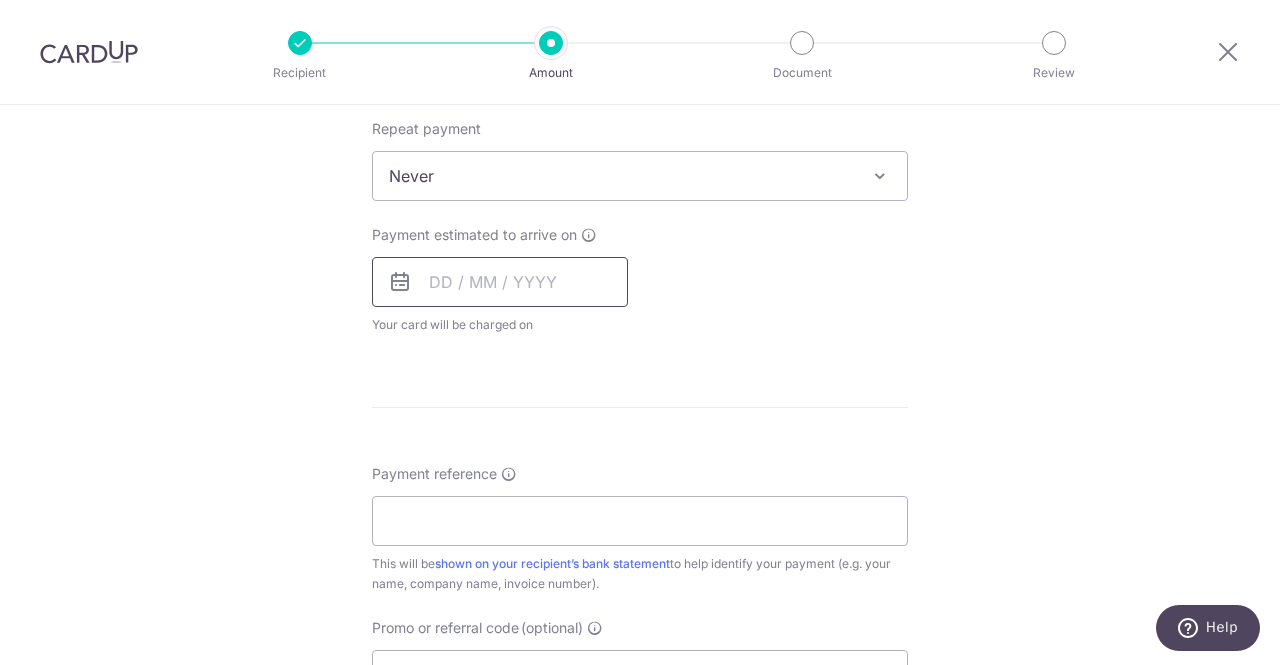 click at bounding box center (500, 282) 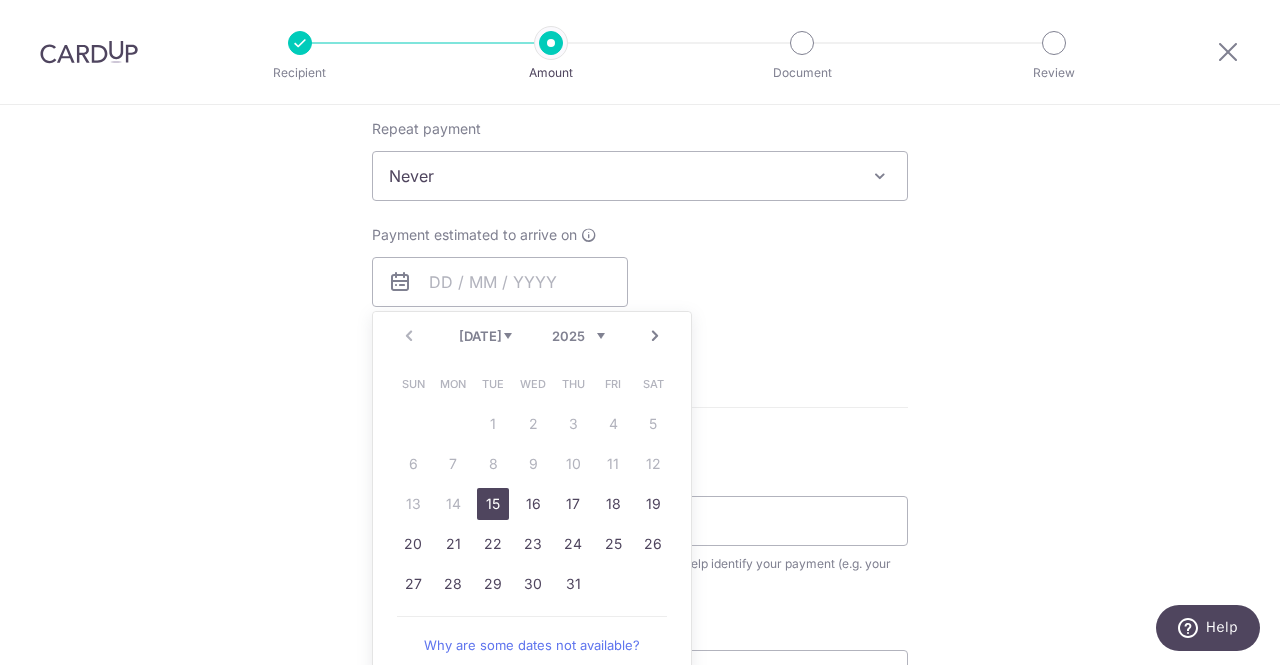 click on "15" at bounding box center [493, 504] 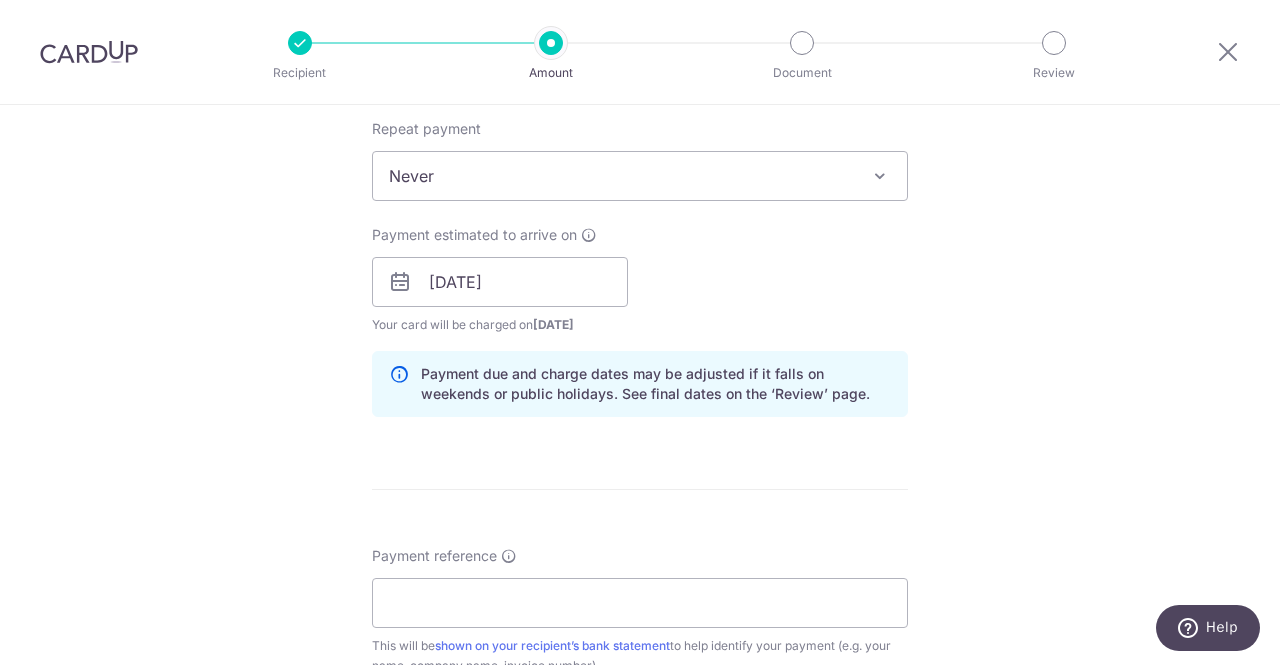 click on "Tell us more about your payment
Enter payment amount
SGD
485.47
485.47
Select Card
**** 0877
Add credit card
Your Cards
**** 0877
**** 3726
**** 4072
Secure 256-bit SSL
Text
New card details
Card" at bounding box center [640, 250] 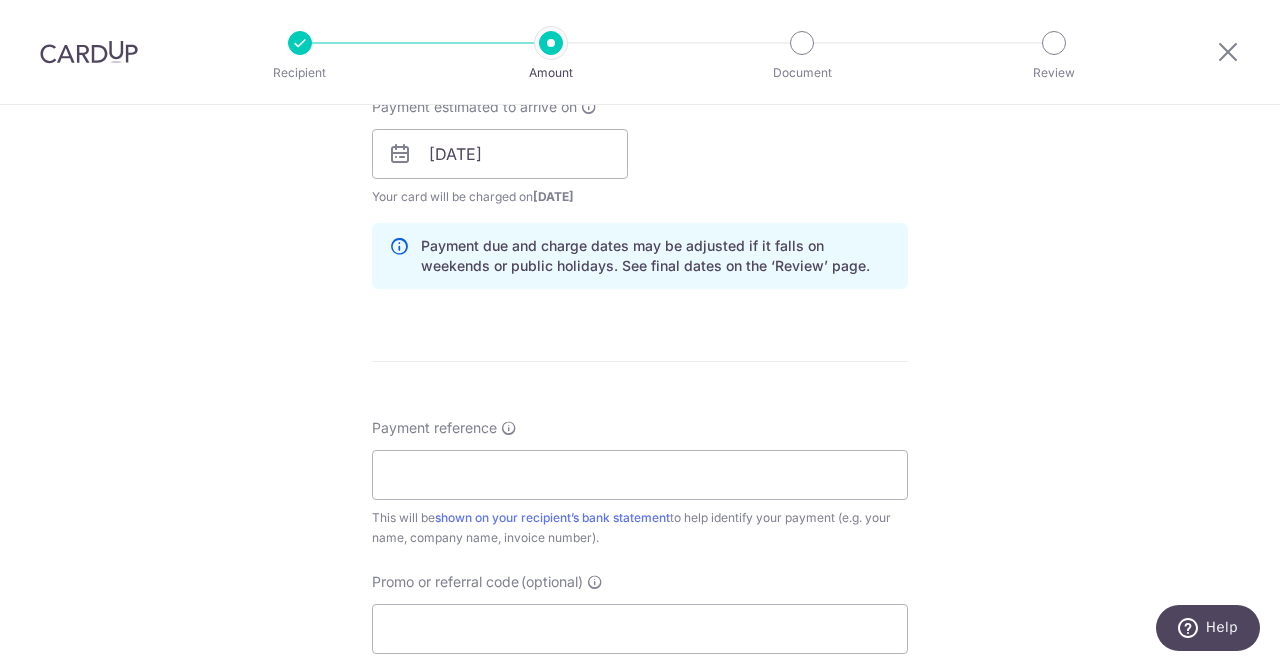 scroll, scrollTop: 1000, scrollLeft: 0, axis: vertical 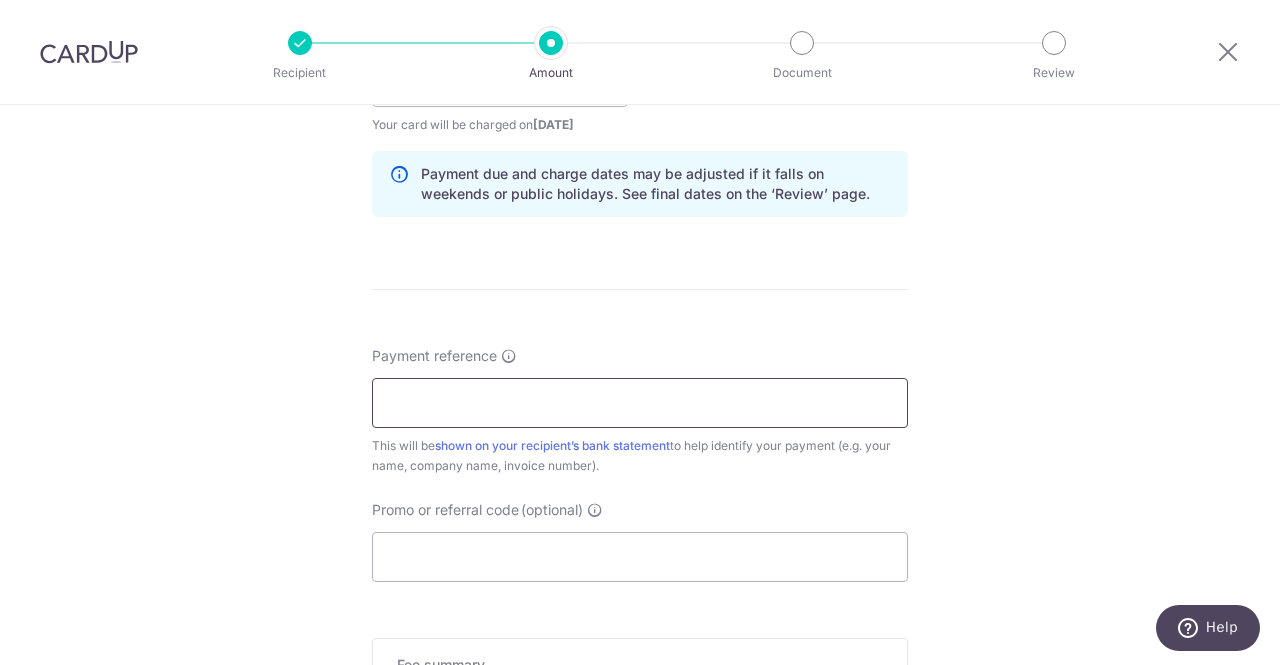drag, startPoint x: 677, startPoint y: 396, endPoint x: 1056, endPoint y: 335, distance: 383.8776 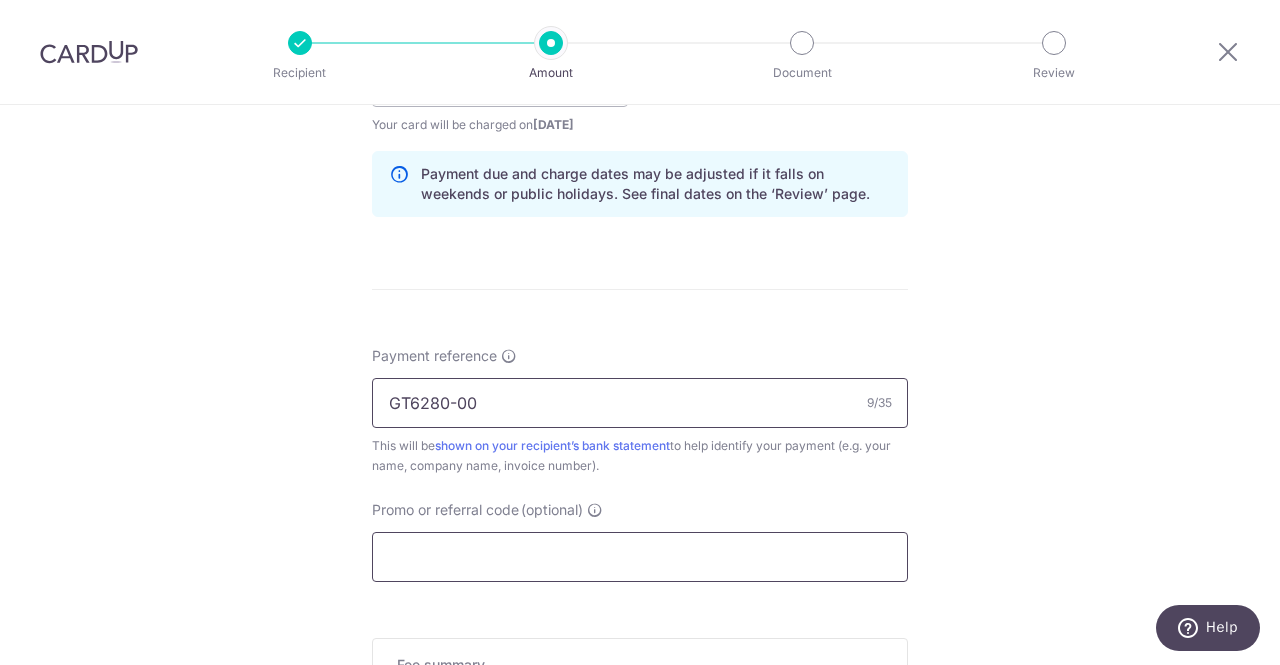 type on "GT6280-00" 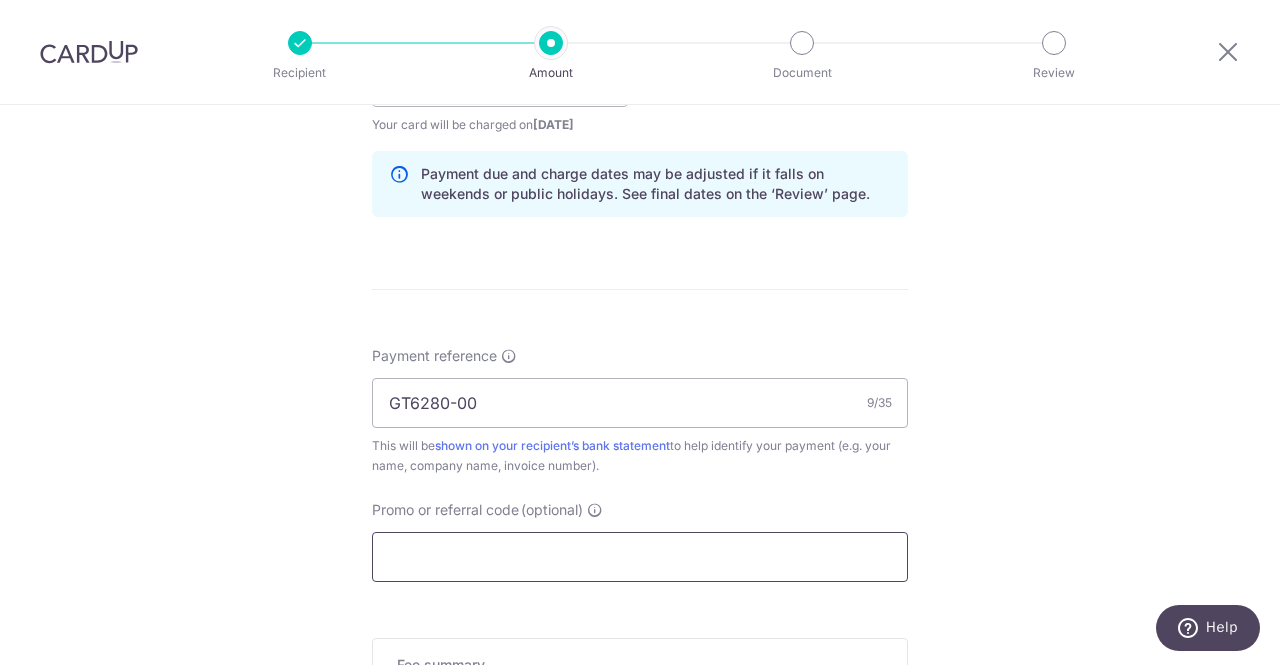click on "Promo or referral code
(optional)" at bounding box center [640, 557] 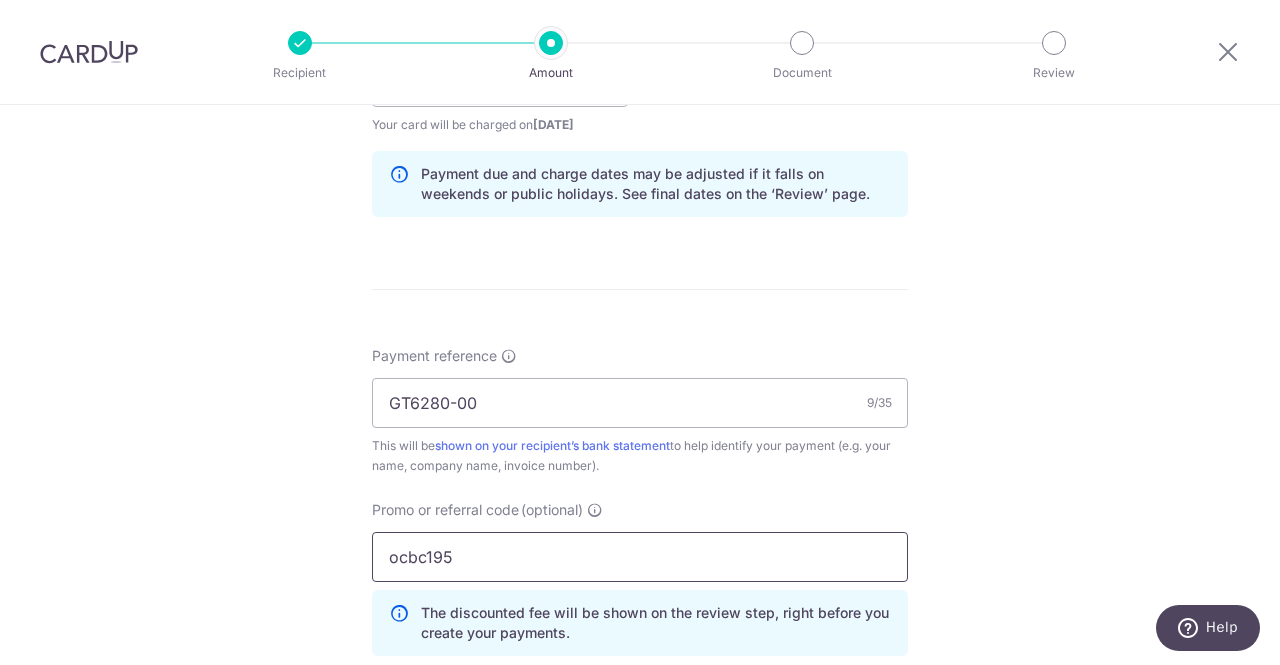 type on "ocbc195" 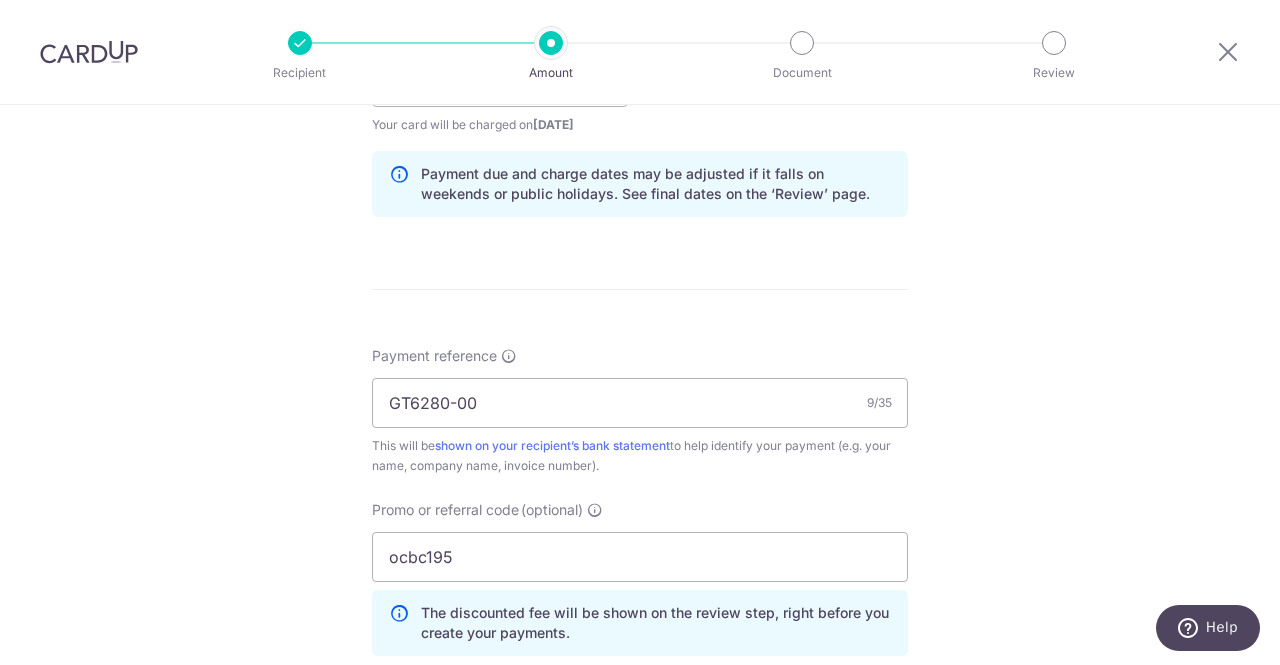 click on "Tell us more about your payment
Enter payment amount
SGD
485.47
485.47
Select Card
**** 0877
Add credit card
Your Cards
**** 0877
**** 3726
**** 4072
Secure 256-bit SSL
Text
New card details
Card" at bounding box center [640, 95] 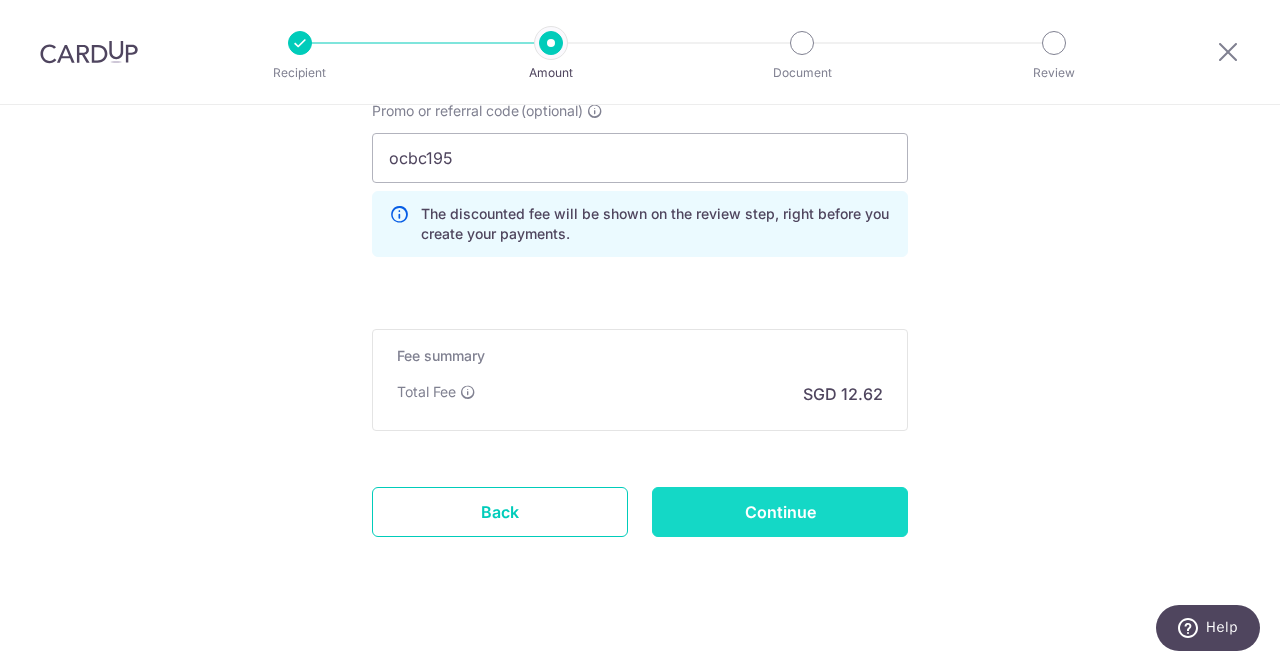 scroll, scrollTop: 1415, scrollLeft: 0, axis: vertical 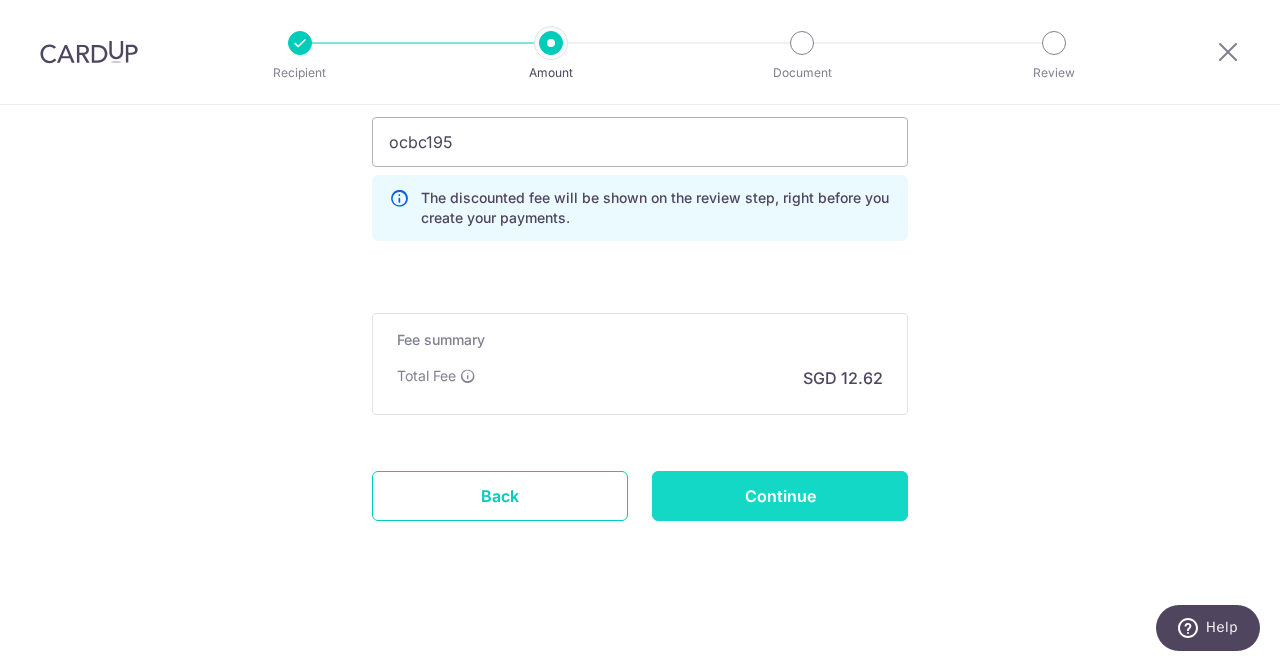 click on "Continue" at bounding box center (780, 496) 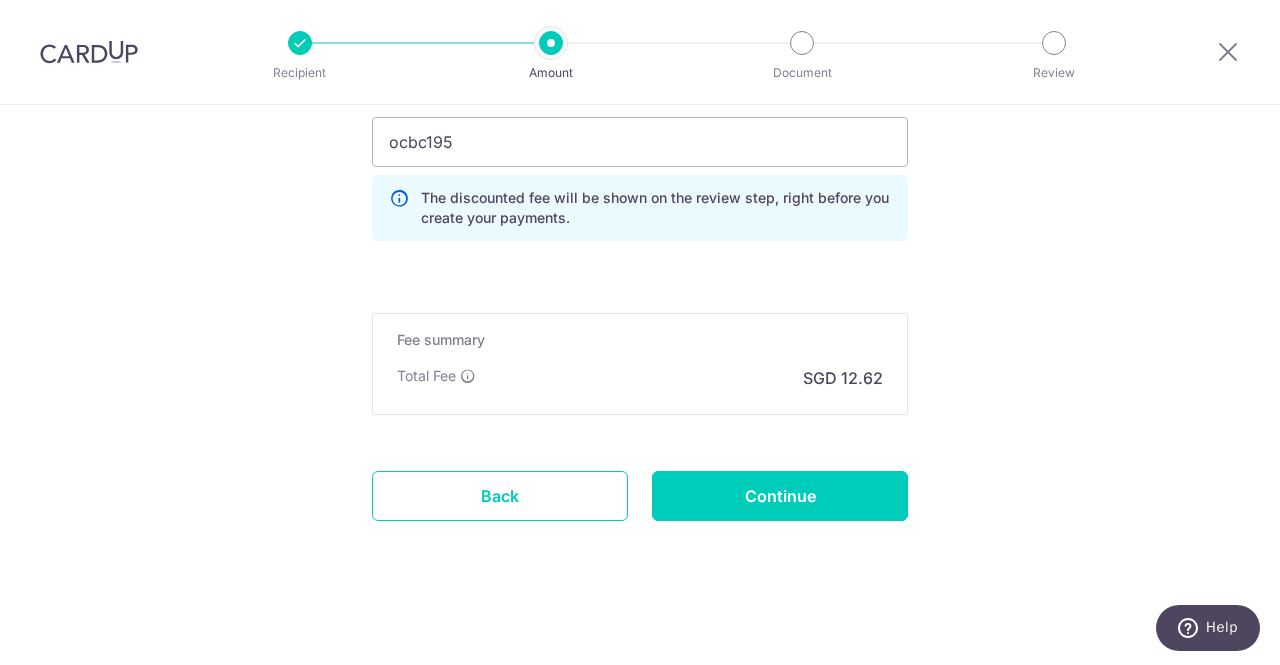 type on "Create Schedule" 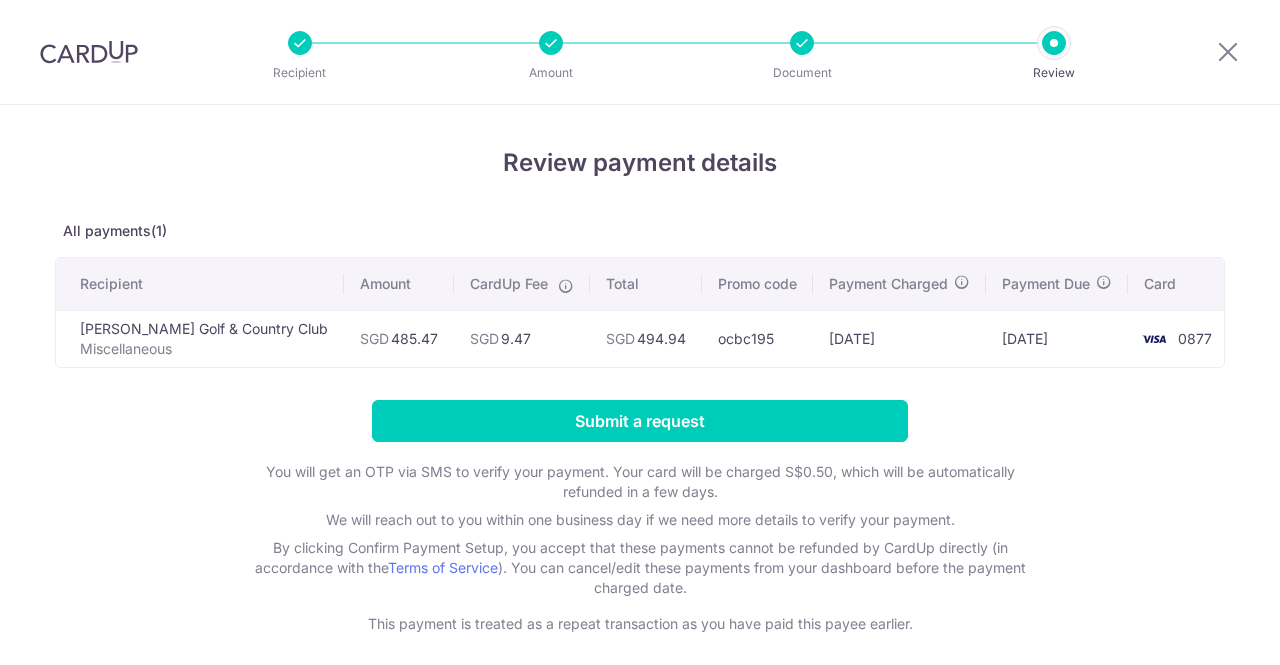 scroll, scrollTop: 0, scrollLeft: 0, axis: both 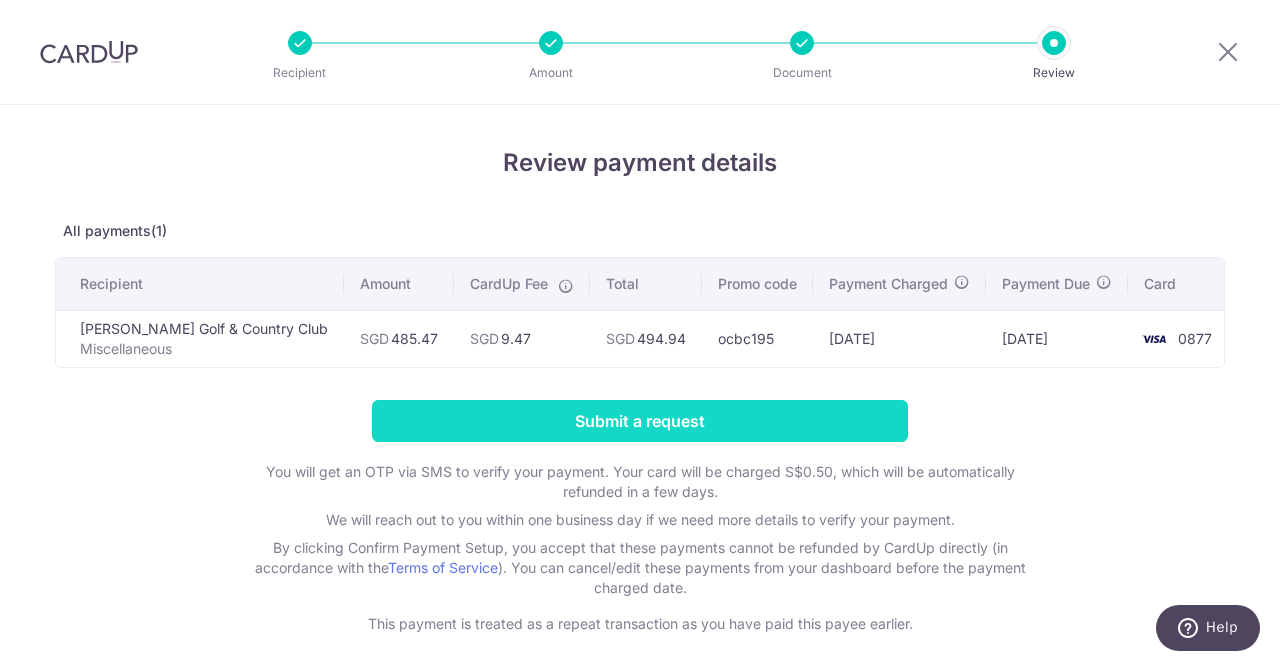 click on "Submit a request" at bounding box center [640, 421] 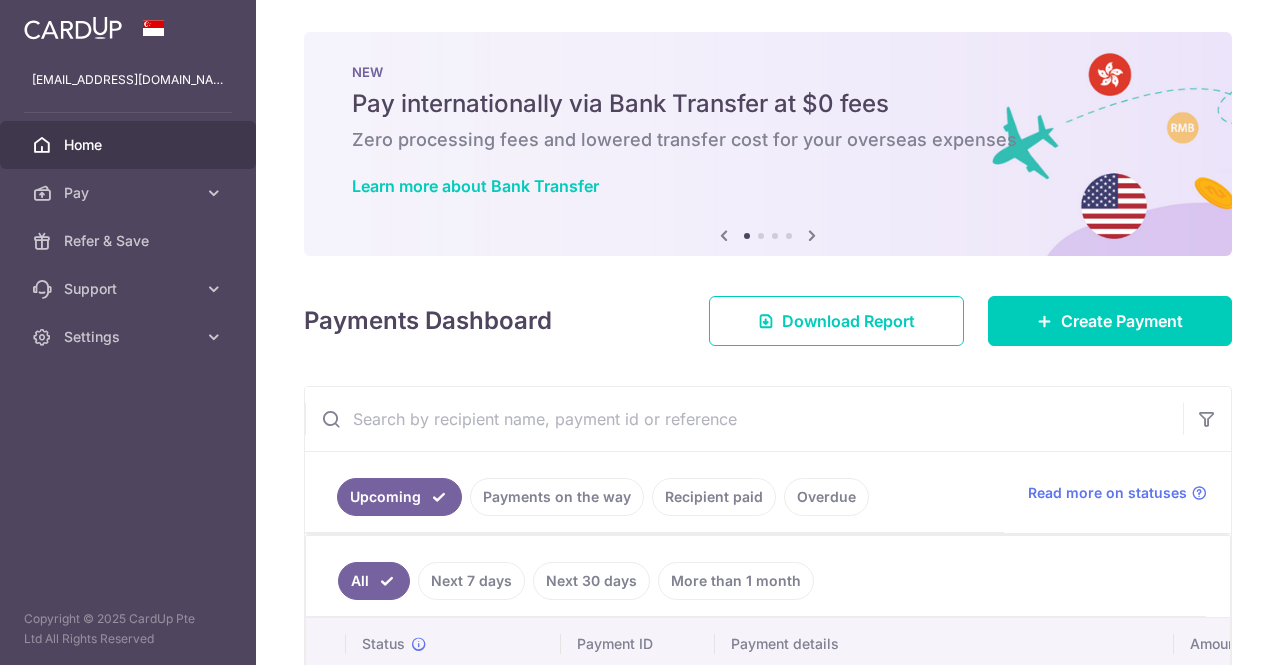 scroll, scrollTop: 0, scrollLeft: 0, axis: both 